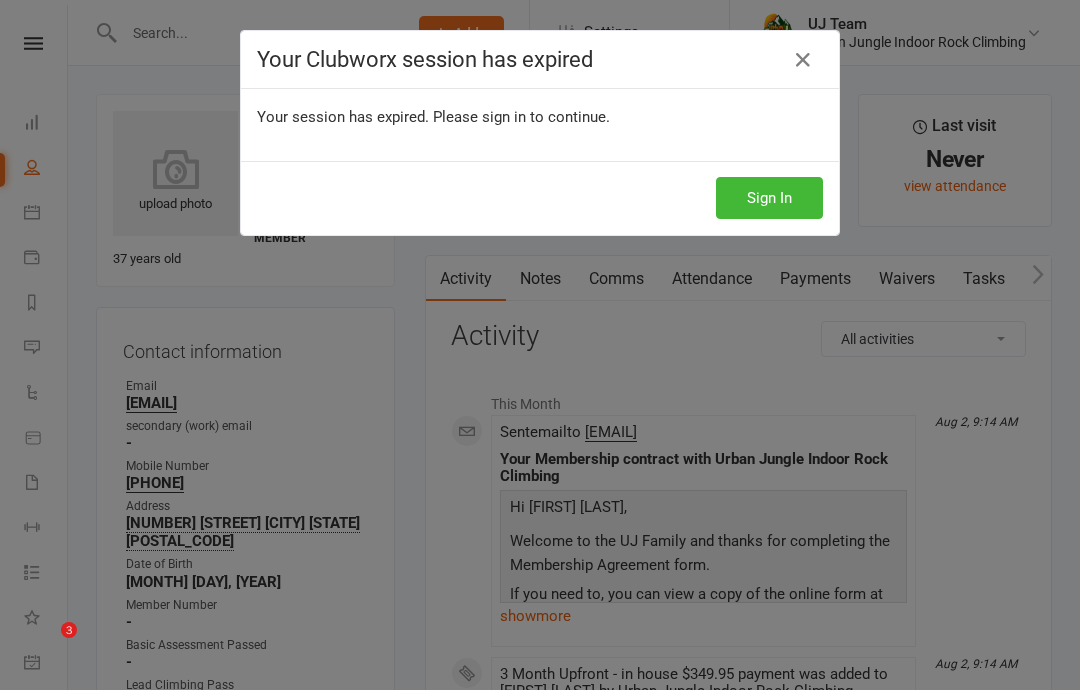 scroll, scrollTop: 0, scrollLeft: 0, axis: both 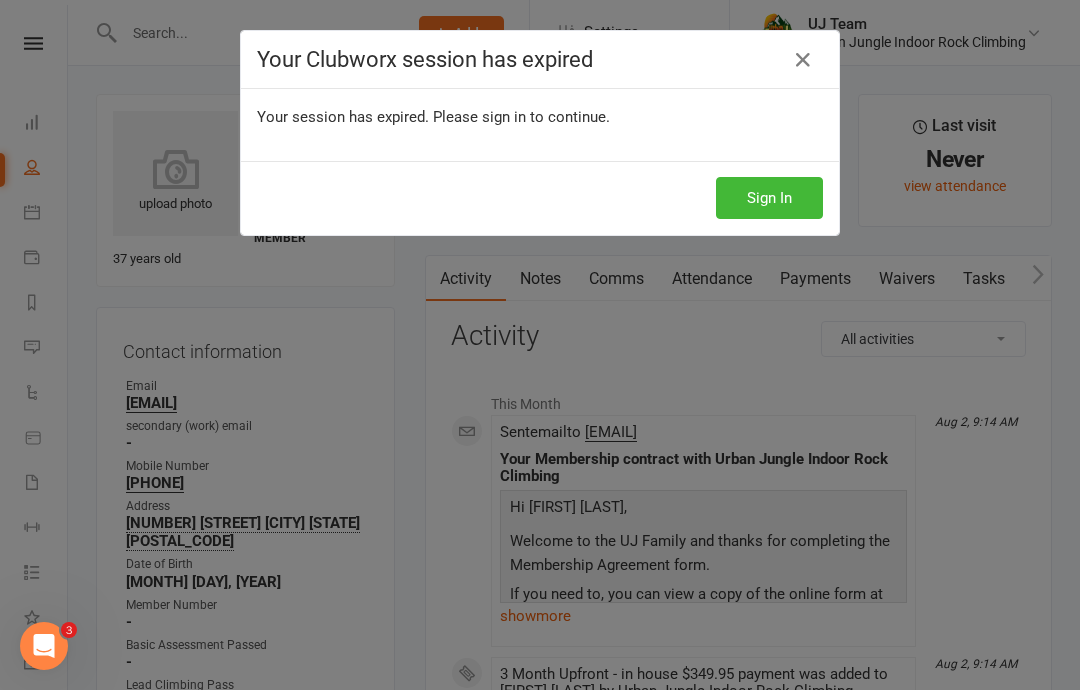 click at bounding box center (803, 60) 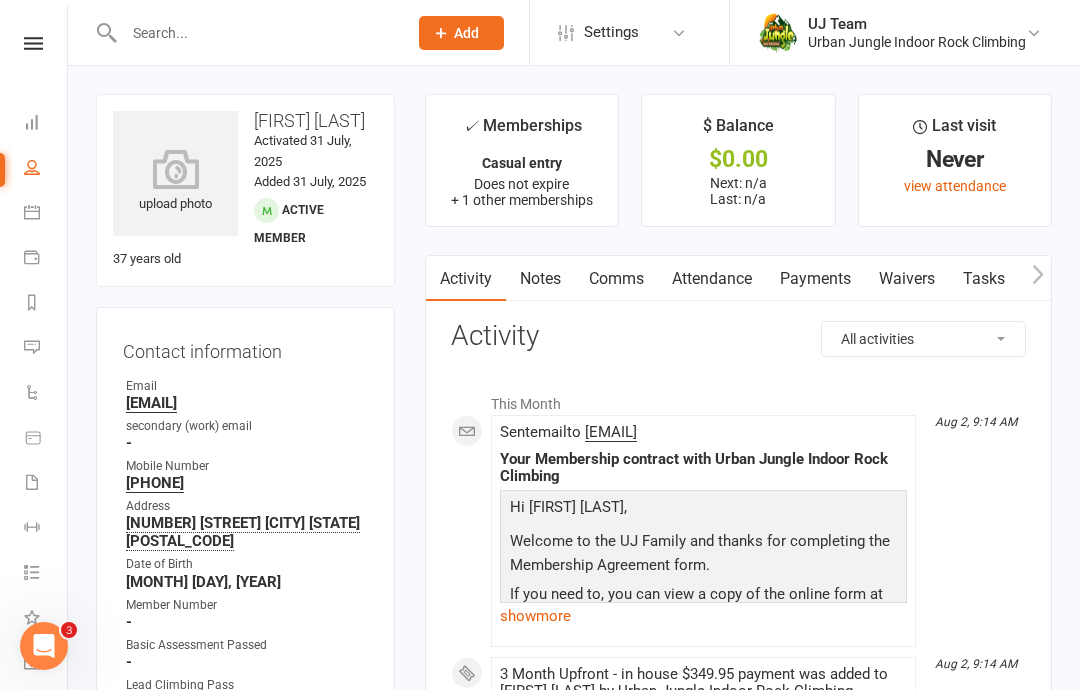 click at bounding box center (255, 33) 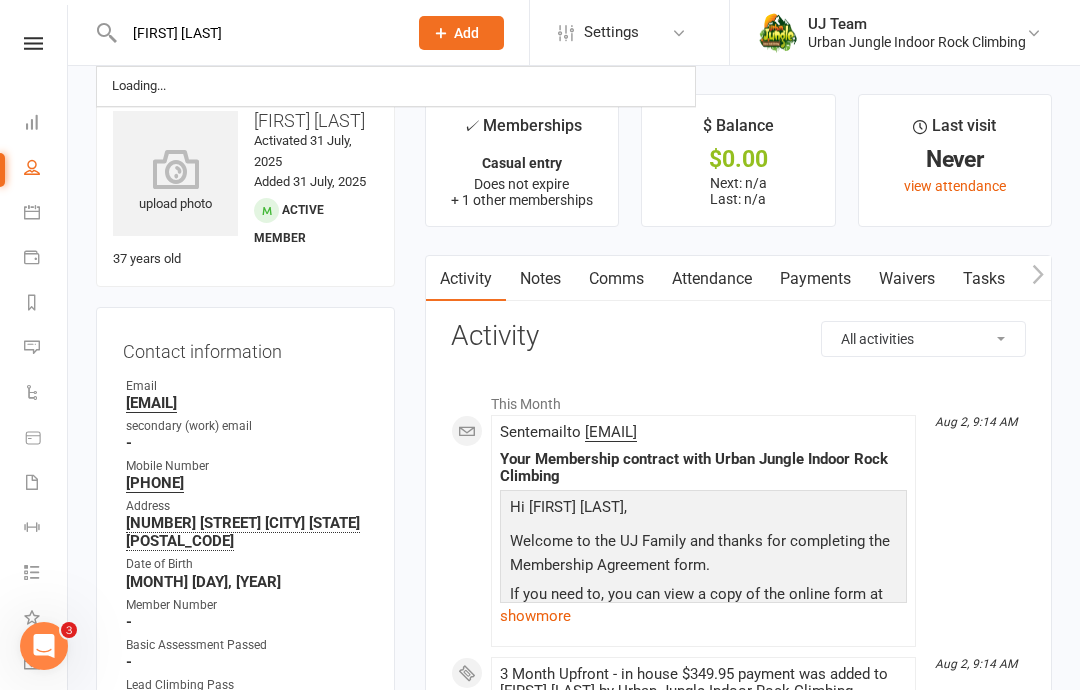 type on "[FIRST]" 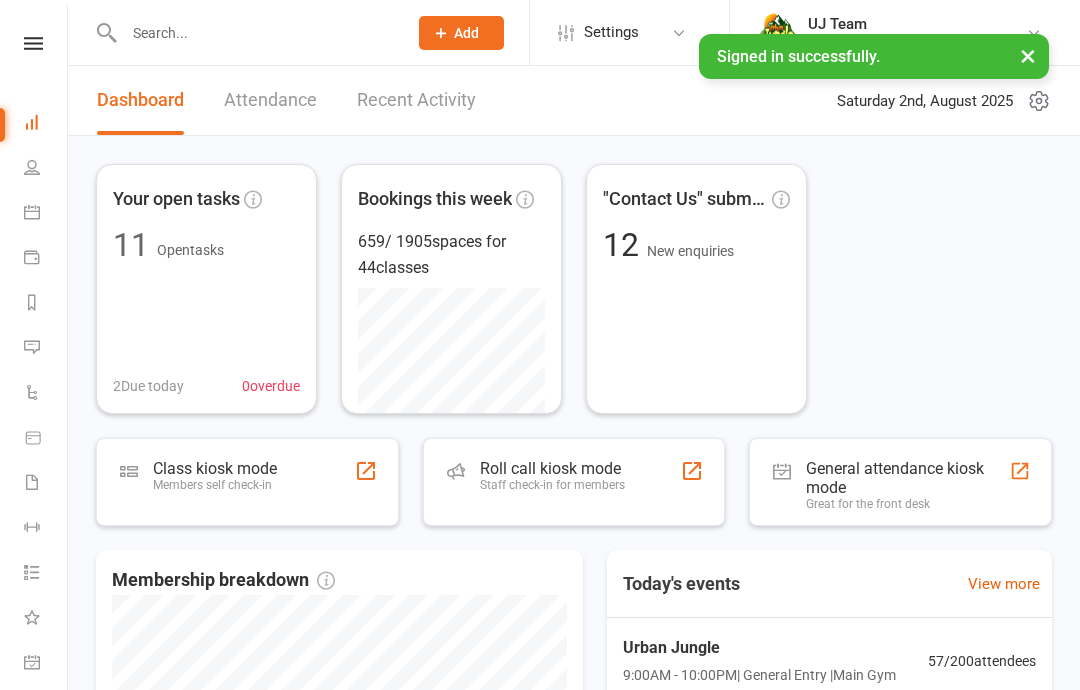 scroll, scrollTop: 0, scrollLeft: 0, axis: both 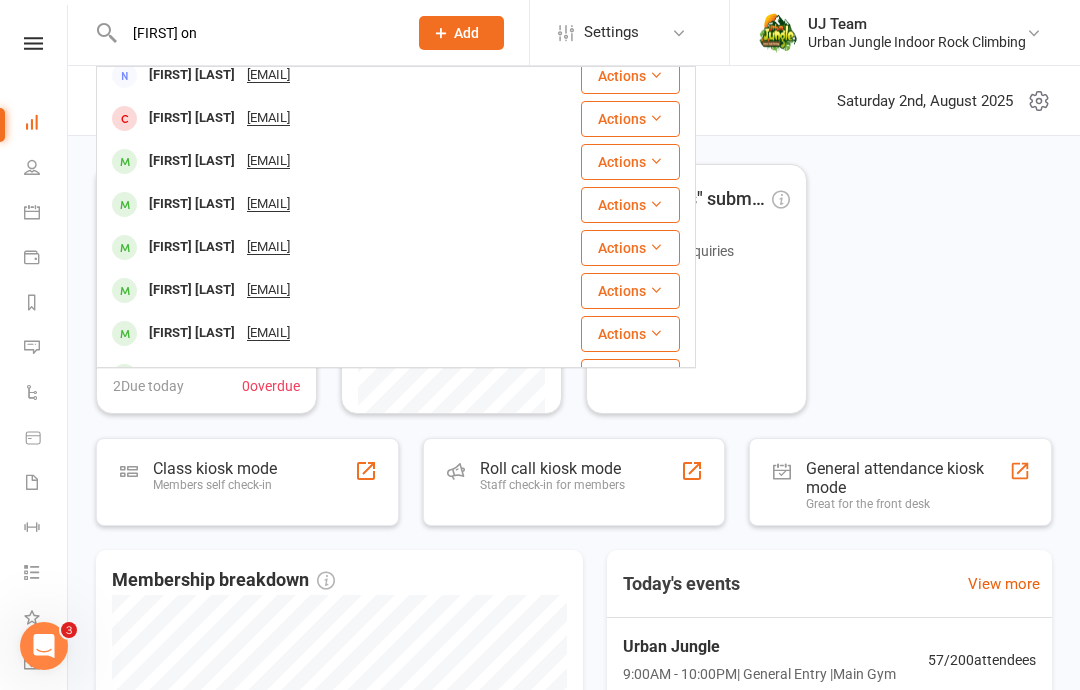type on "[FIRST] on" 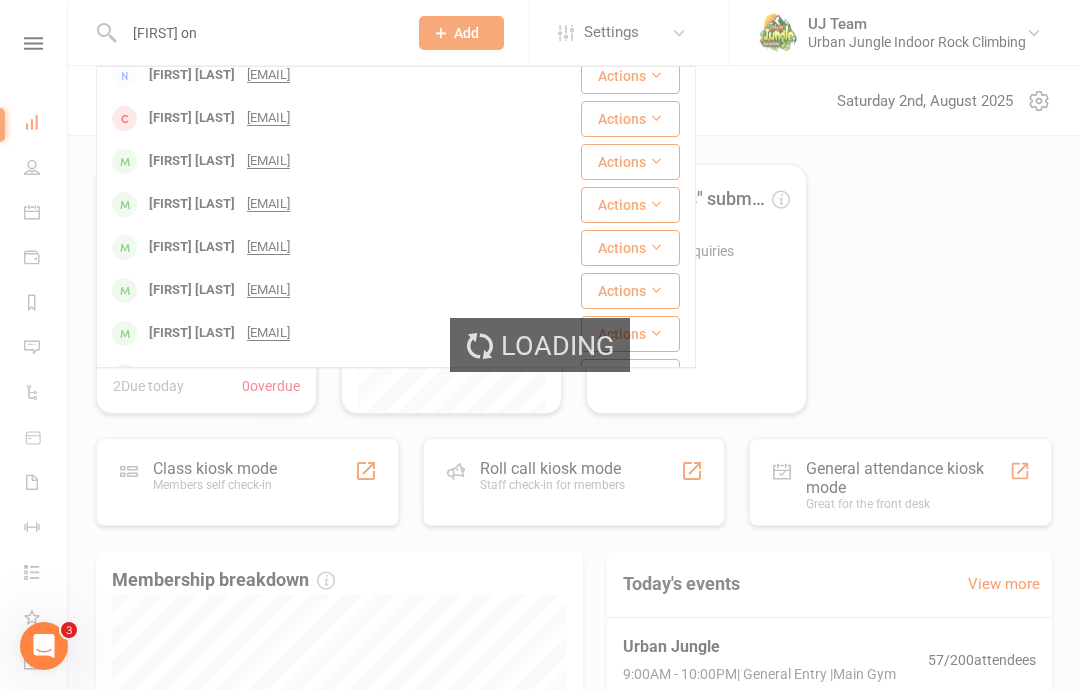type 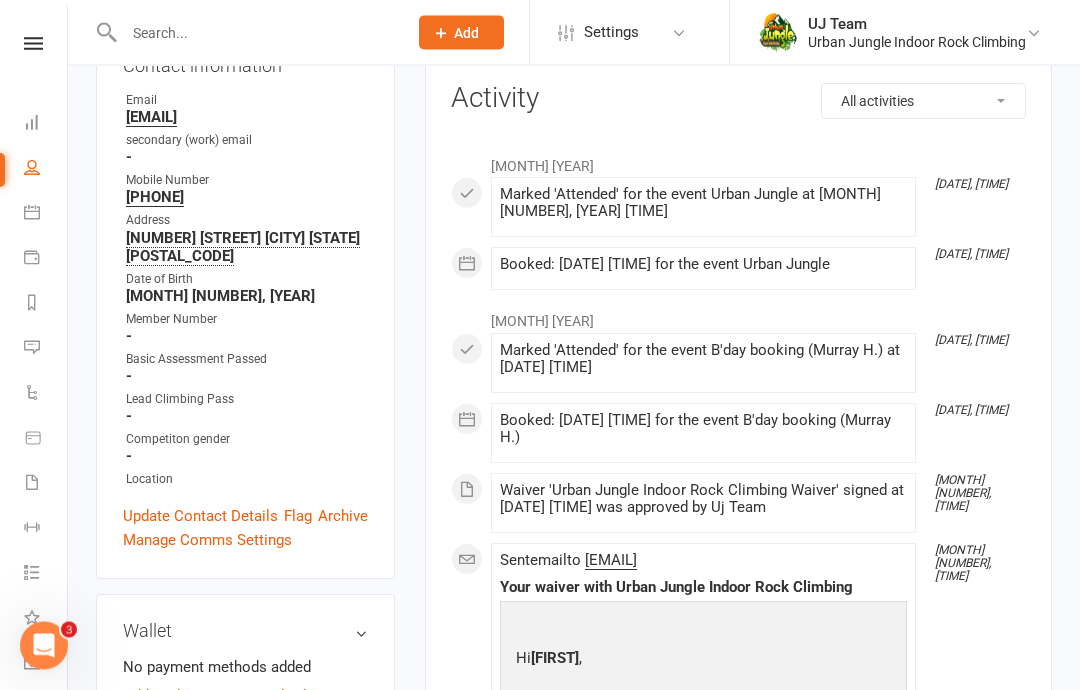 scroll, scrollTop: 177, scrollLeft: 0, axis: vertical 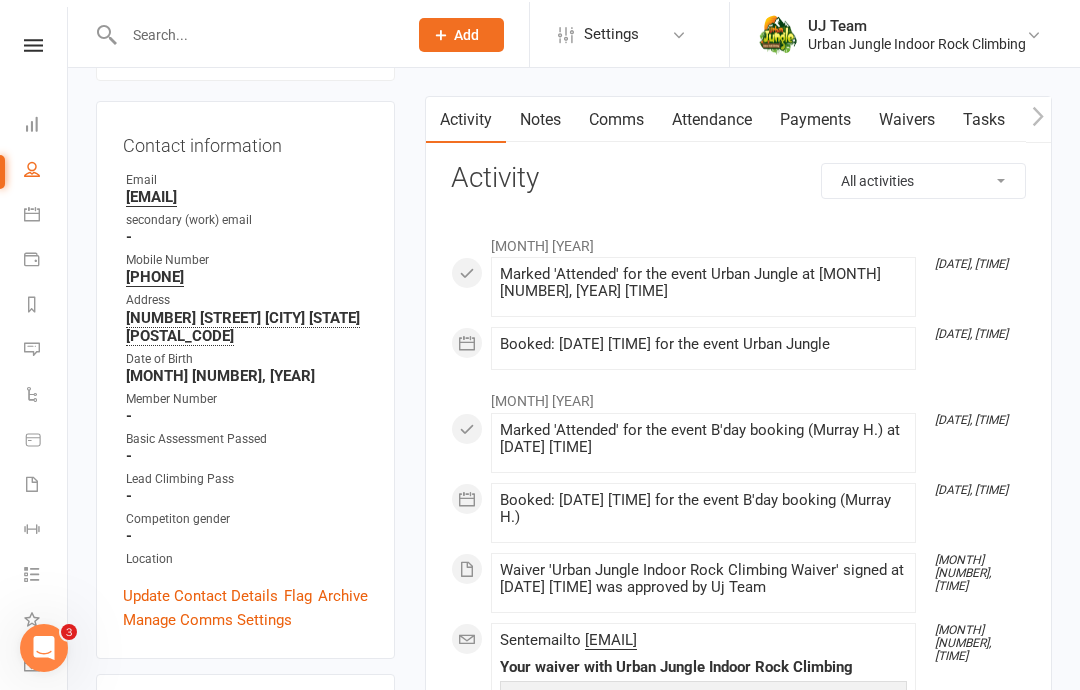 click on "Waivers" at bounding box center [907, 118] 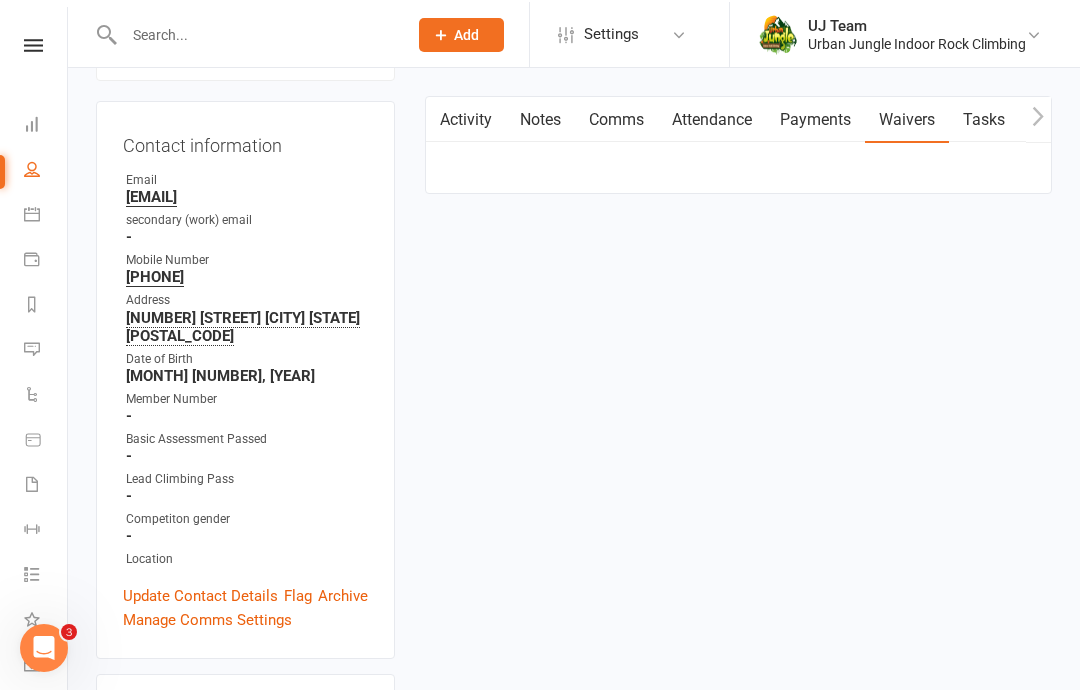scroll, scrollTop: 175, scrollLeft: 0, axis: vertical 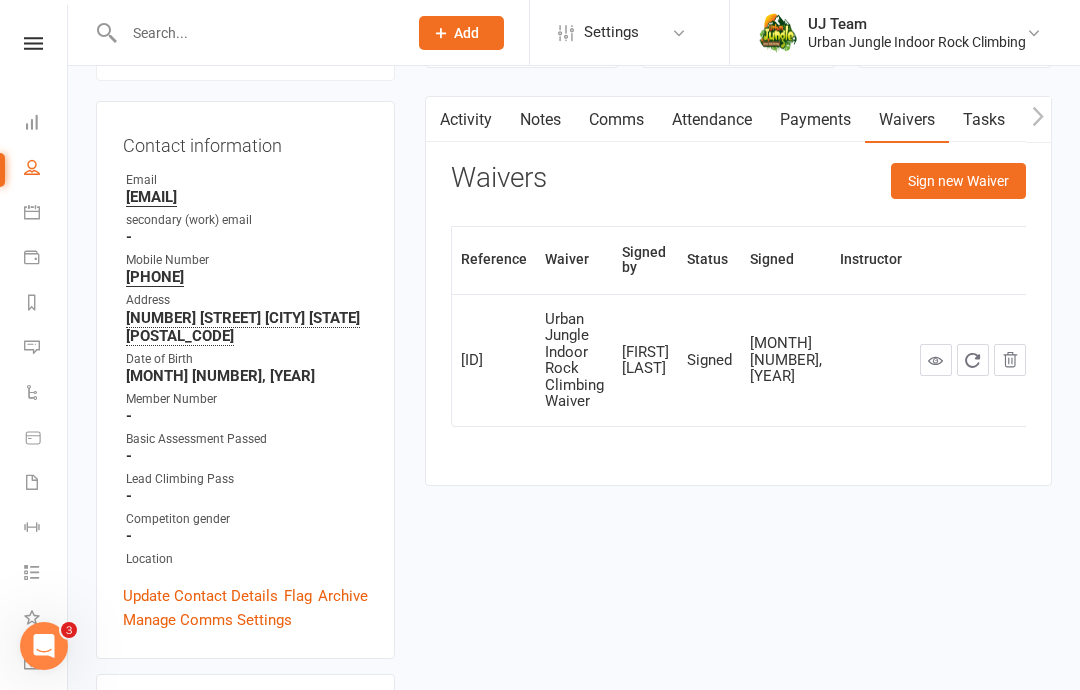 click on "Sign new Waiver" at bounding box center (958, 181) 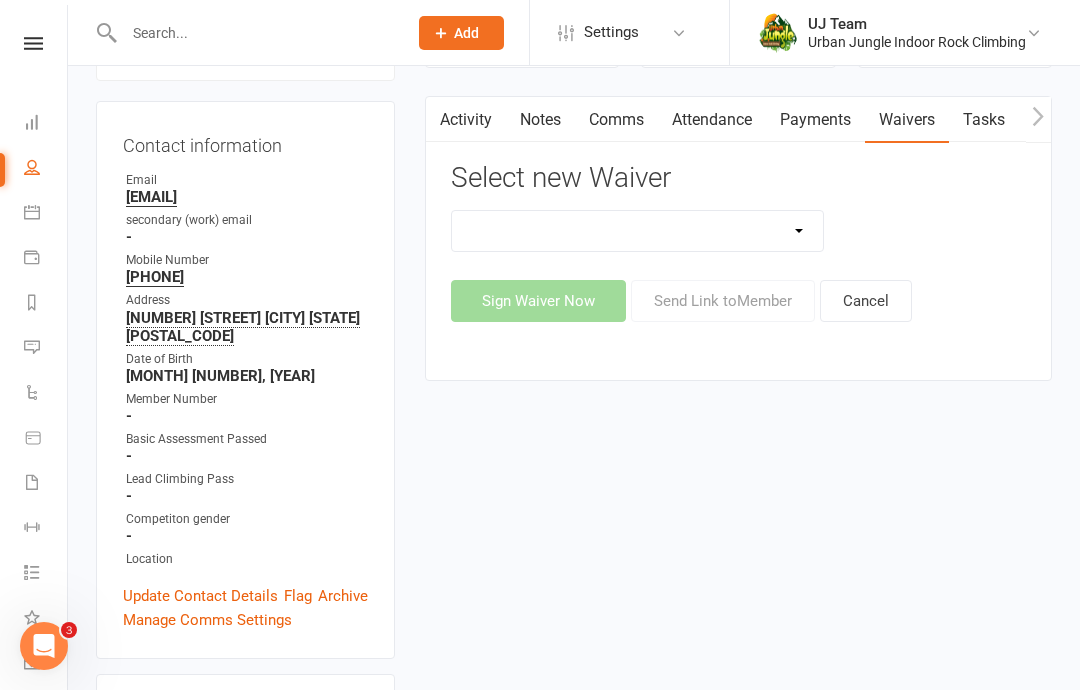 click on "Assumption Of Risk & Lead Climbing Rules Membership Agreement - FIXED/FLEXI - IN HOUSE signup Membership Agreement - UPFRONT - IN HOUSE signup & payment Online Membership Agreement & Waiver PT pre-screening for exercise questionnaire Urban Jungle Indoor Rock Climbing Waiver Urban Jungle IRC - Waiver for Parents/Guardians" at bounding box center (638, 231) 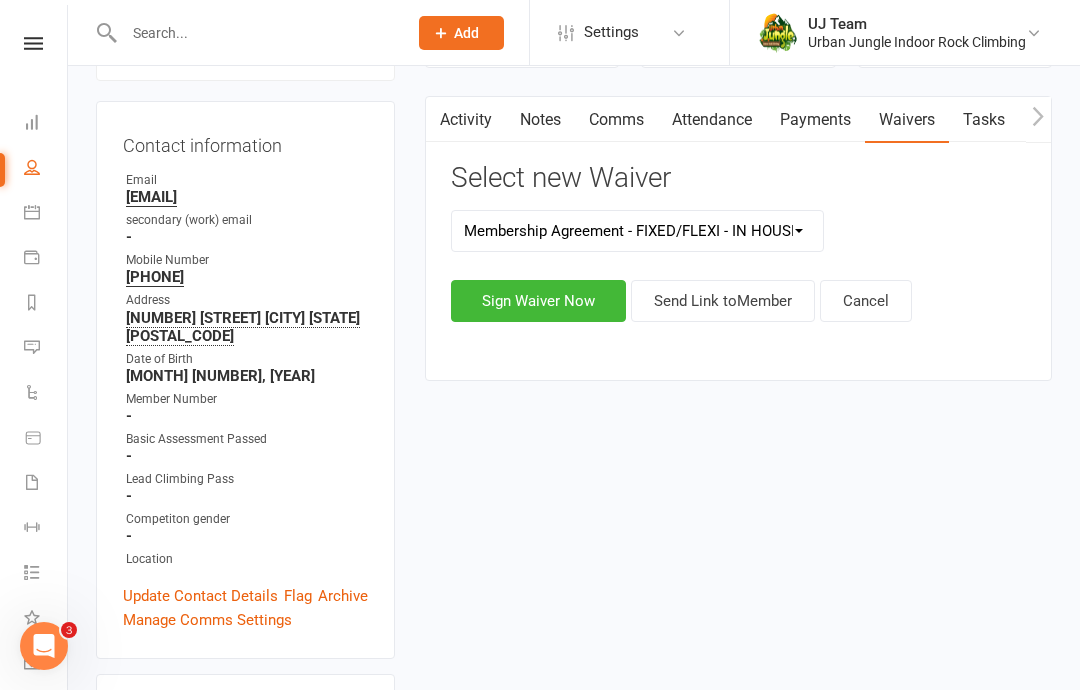 click on "Assumption Of Risk & Lead Climbing Rules Membership Agreement - FIXED/FLEXI - IN HOUSE signup Membership Agreement - UPFRONT - IN HOUSE signup & payment Online Membership Agreement & Waiver PT pre-screening for exercise questionnaire Urban Jungle Indoor Rock Climbing Waiver Urban Jungle IRC - Waiver for Parents/Guardians" at bounding box center (638, 231) 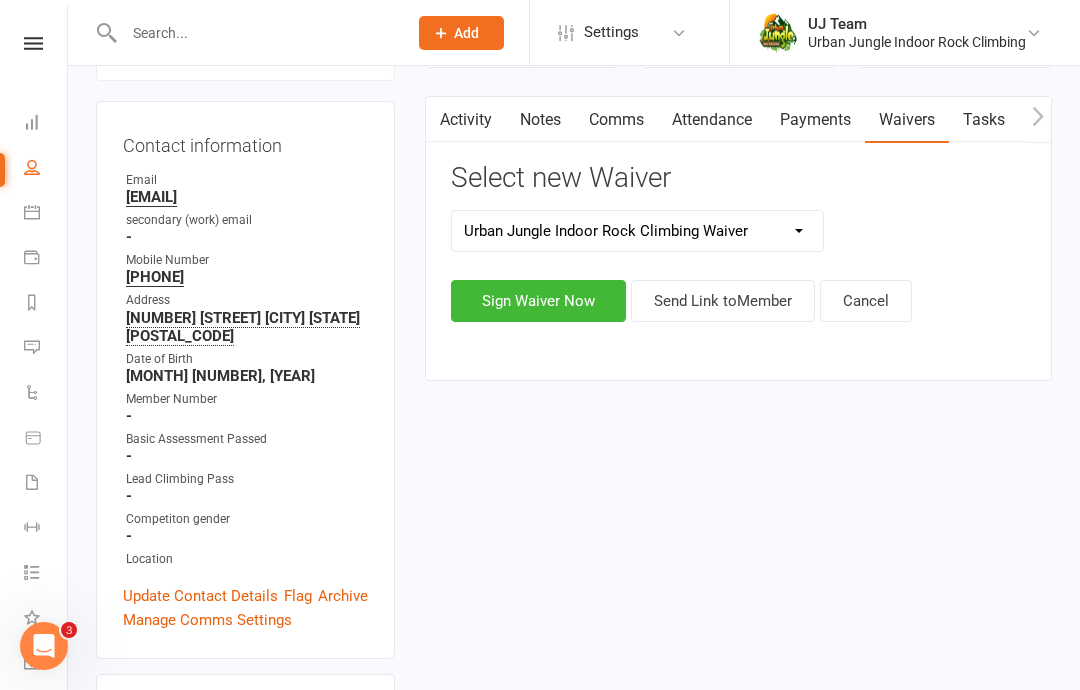click on "Sign Waiver Now" at bounding box center [538, 301] 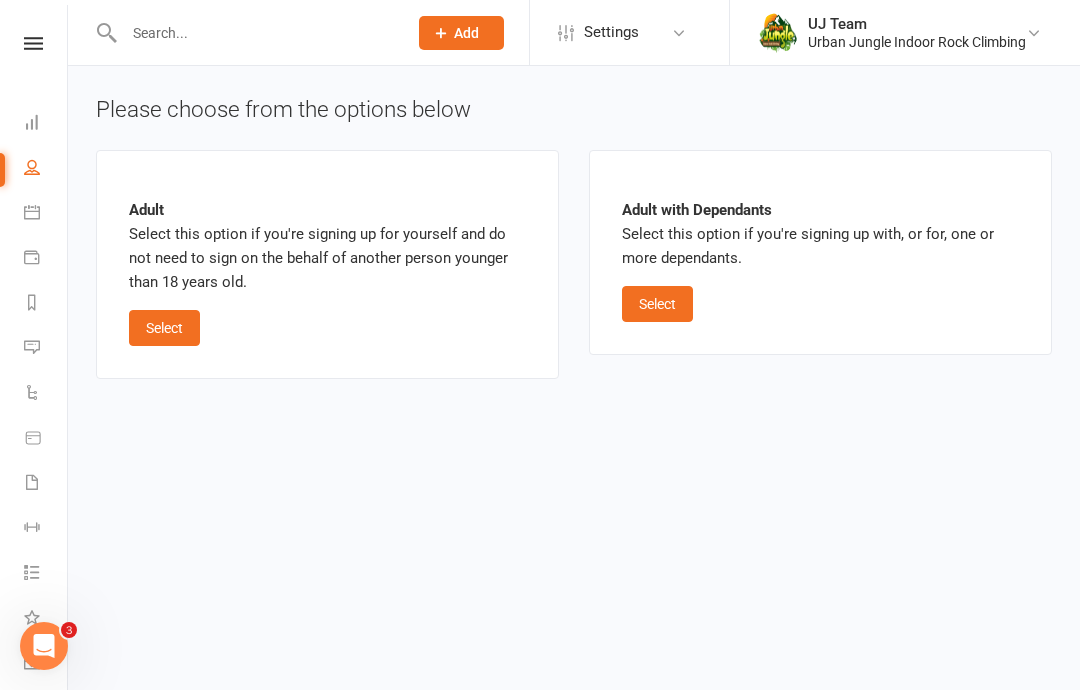 scroll, scrollTop: 0, scrollLeft: 0, axis: both 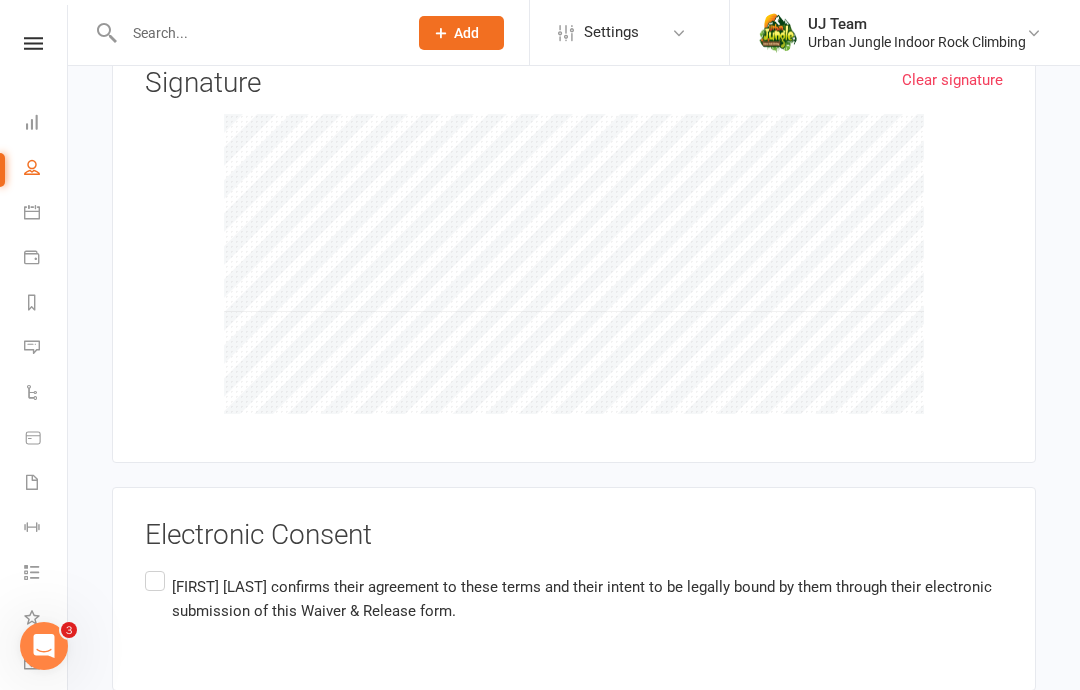 click on "[FIRST] [LAST] confirms their agreement to these terms and their intent to be legally bound by them through their electronic submission of this Waiver & Release form." at bounding box center [574, 598] 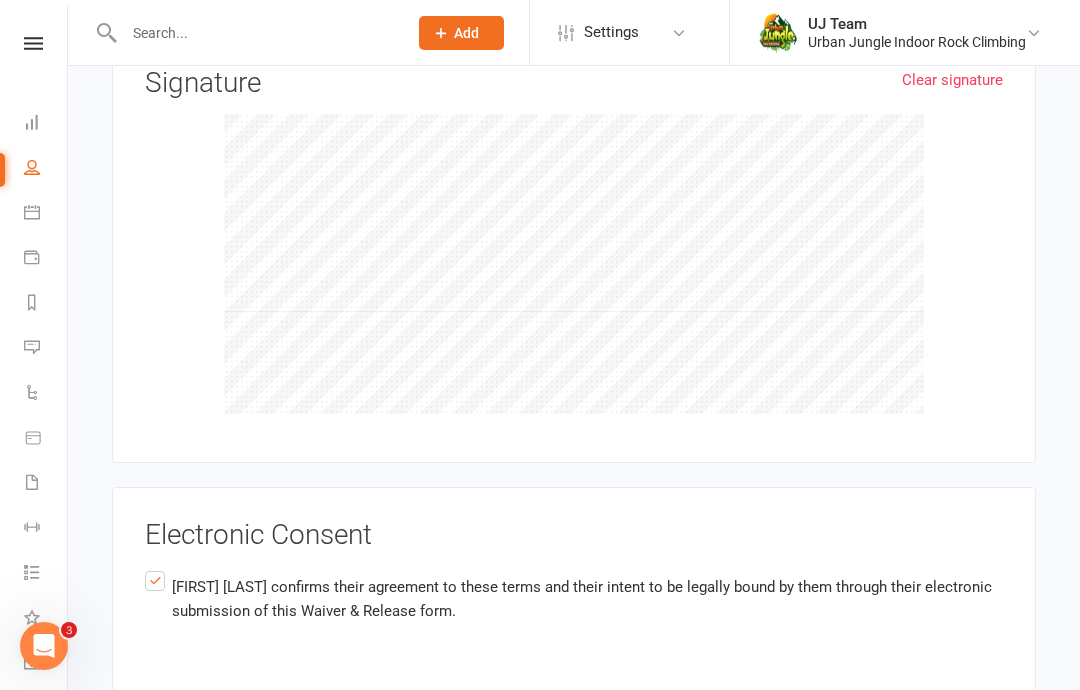 click on "Agree & Submit" at bounding box center (194, 736) 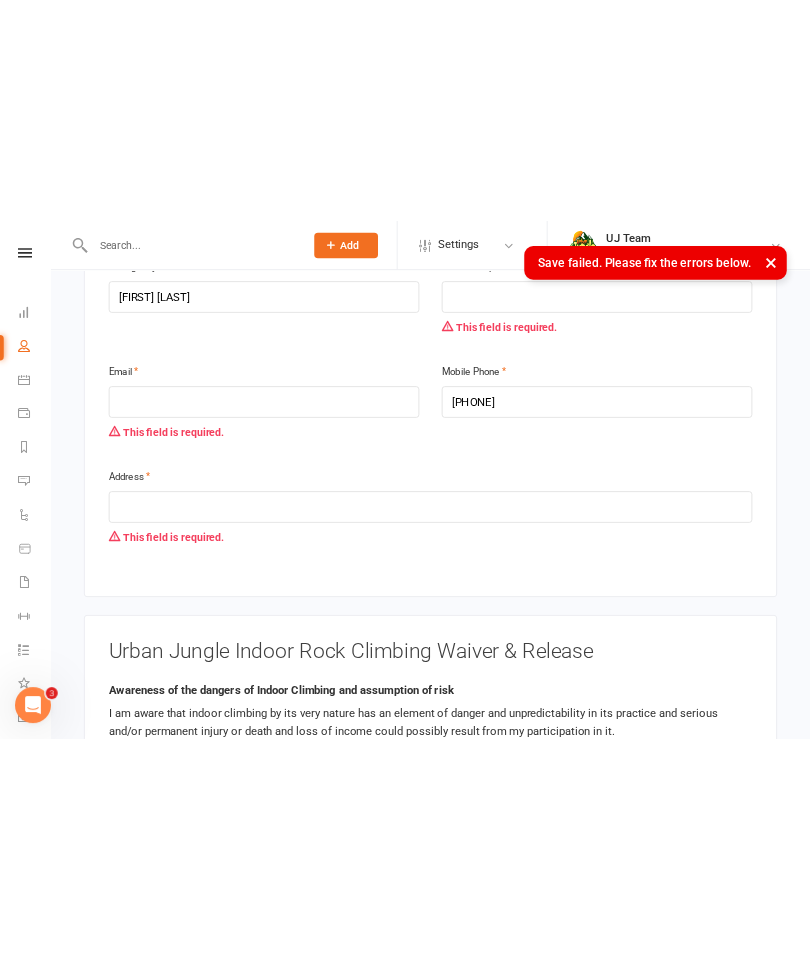 scroll, scrollTop: 1077, scrollLeft: 0, axis: vertical 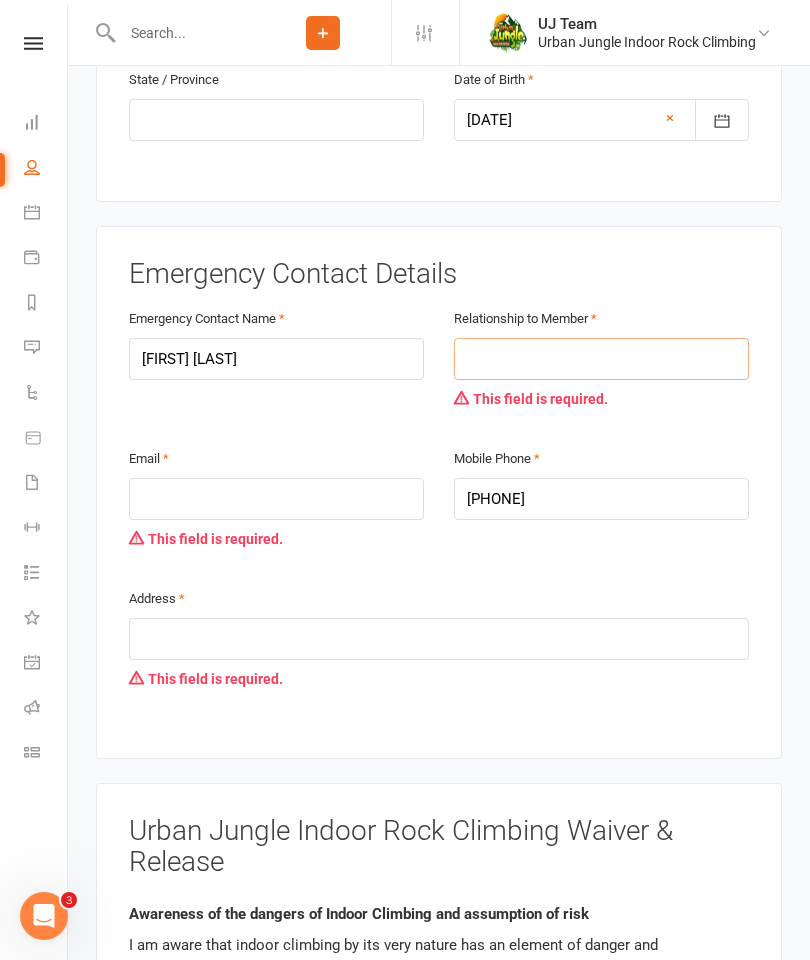 click at bounding box center (601, 359) 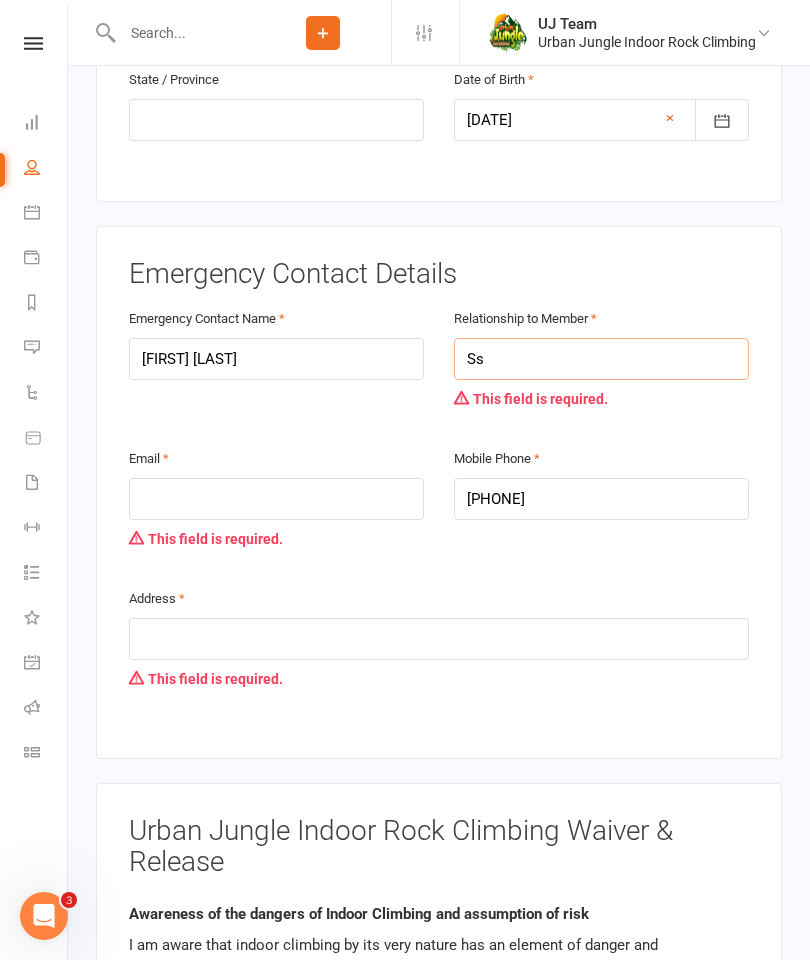 type on "Ss" 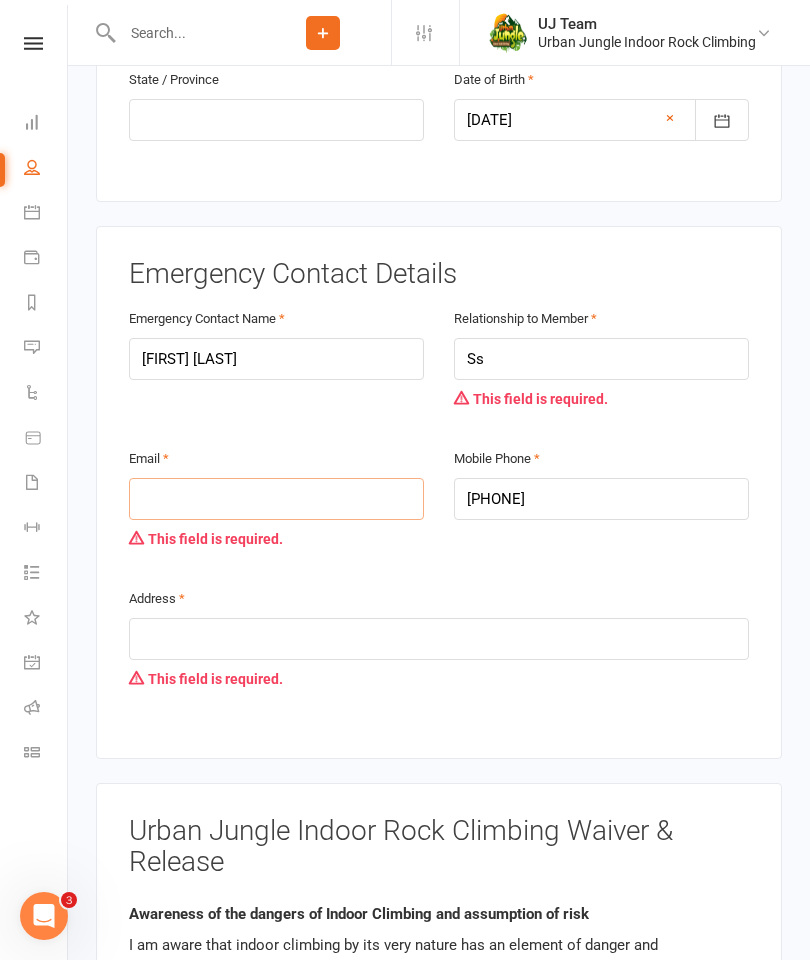 click at bounding box center (276, 499) 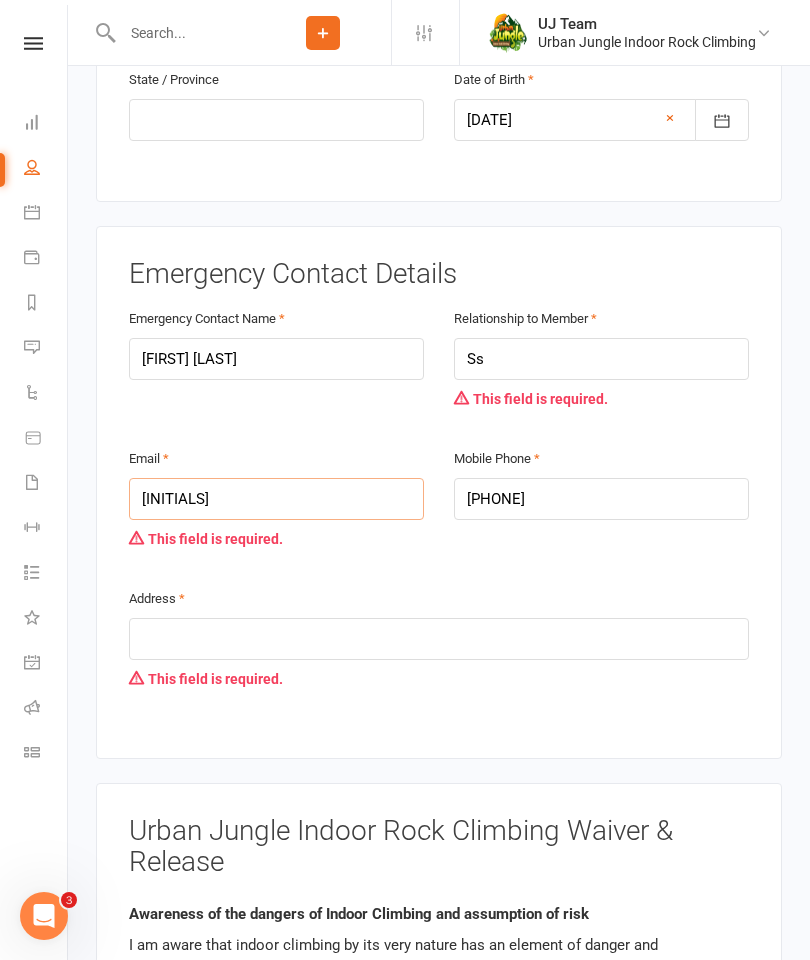 type on "[INITIALS]" 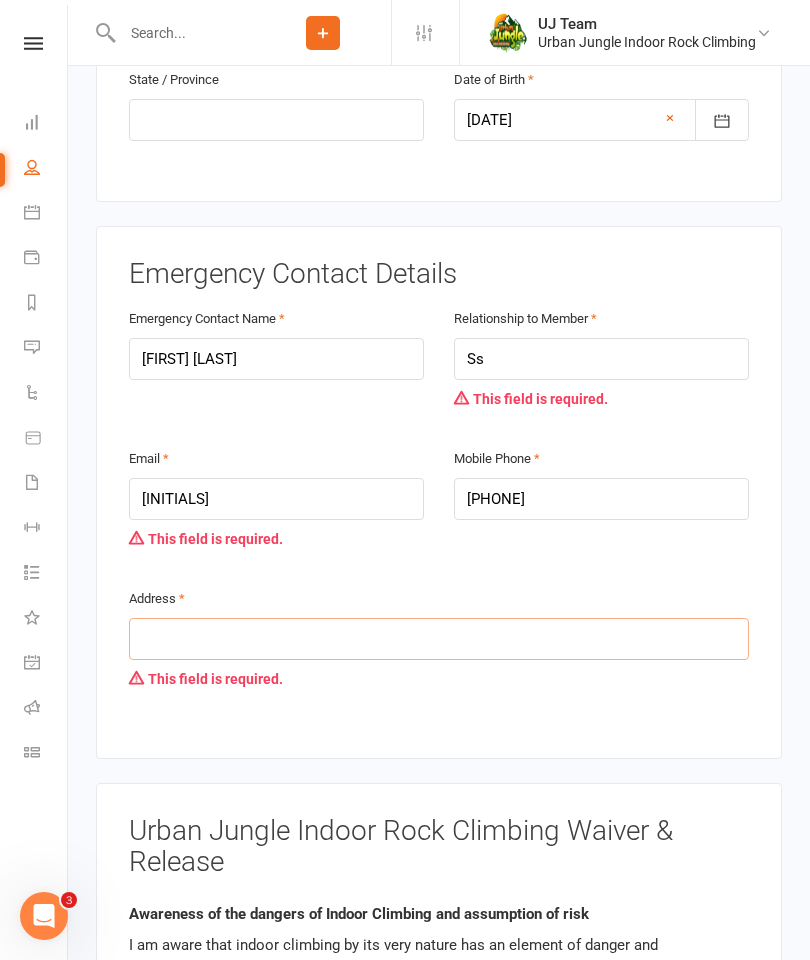 click at bounding box center (439, 639) 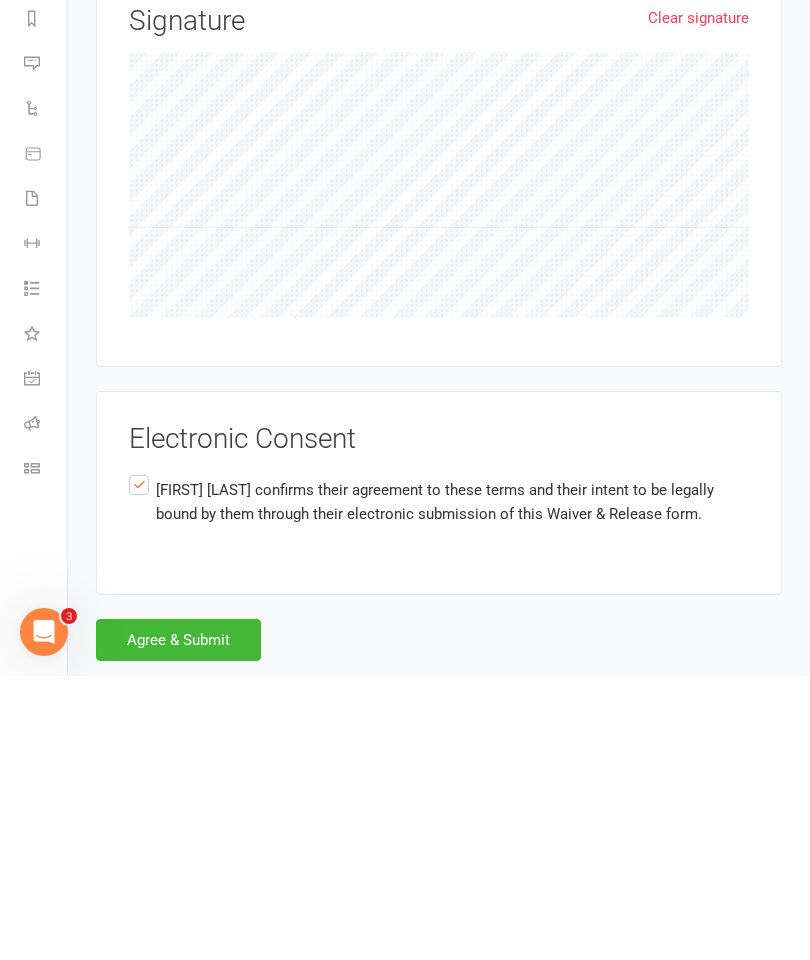 type on "Sss" 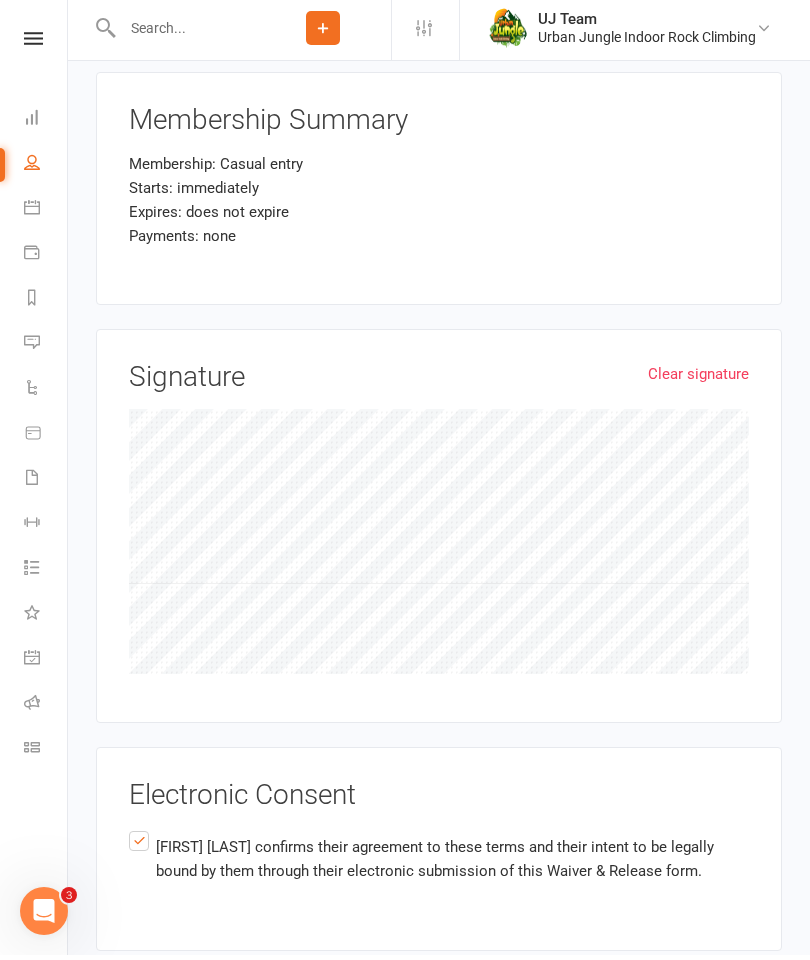 scroll, scrollTop: 2243, scrollLeft: 0, axis: vertical 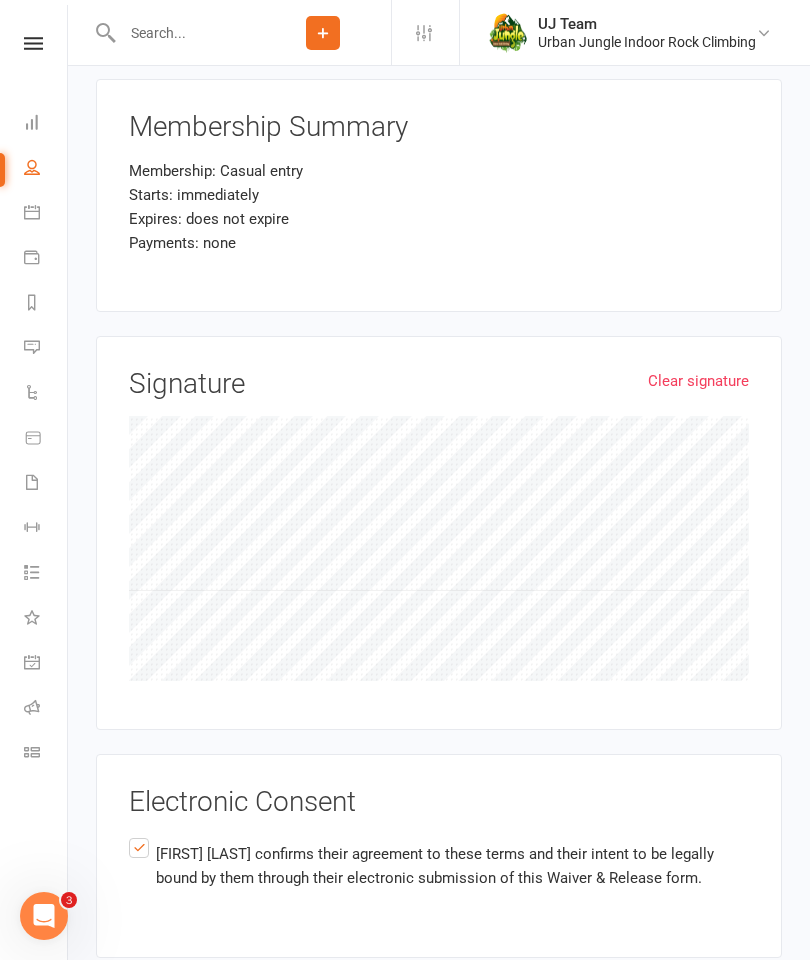 click on "Agree & Submit" at bounding box center (178, 1003) 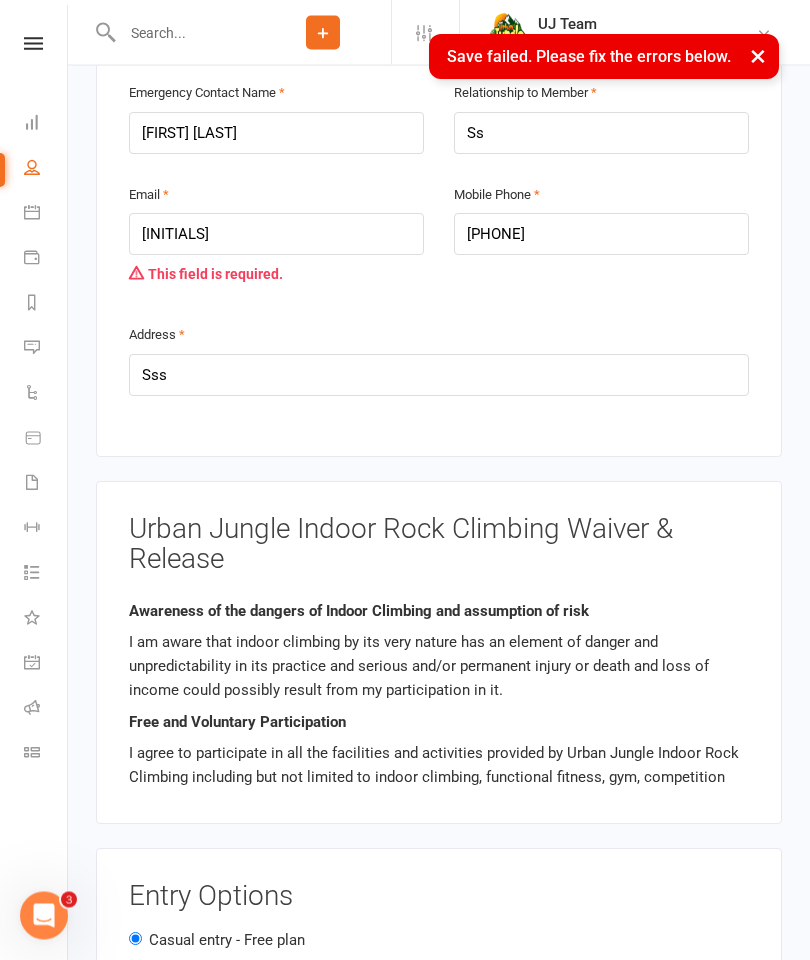 scroll, scrollTop: 1202, scrollLeft: 0, axis: vertical 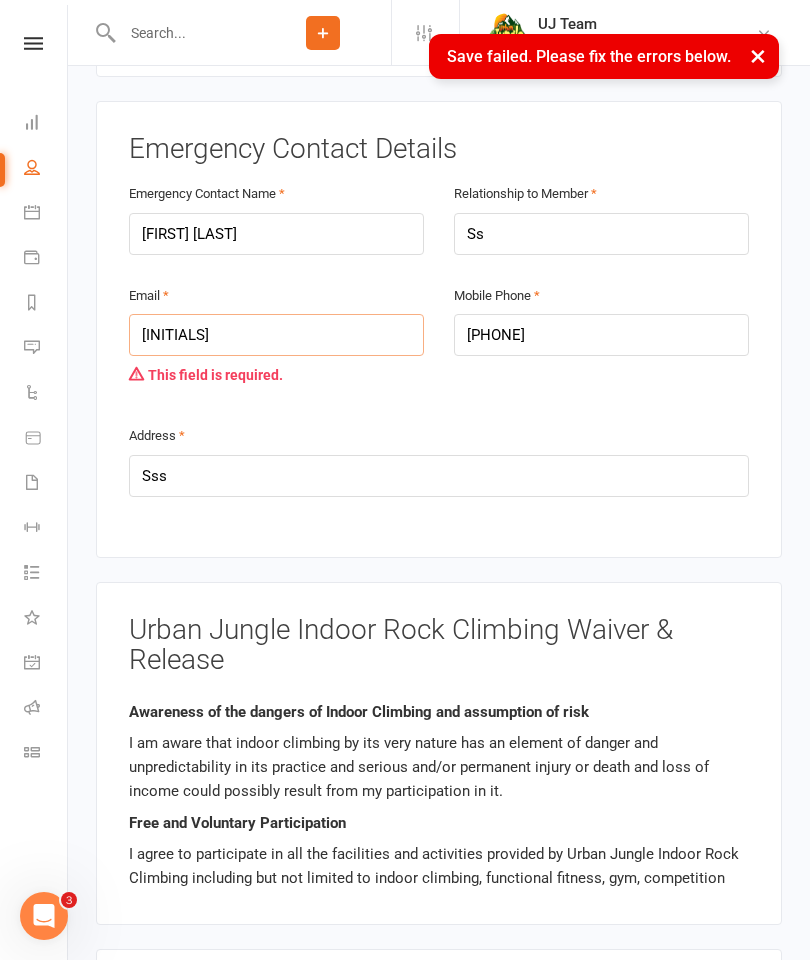click on "[INITIALS]" at bounding box center [276, 335] 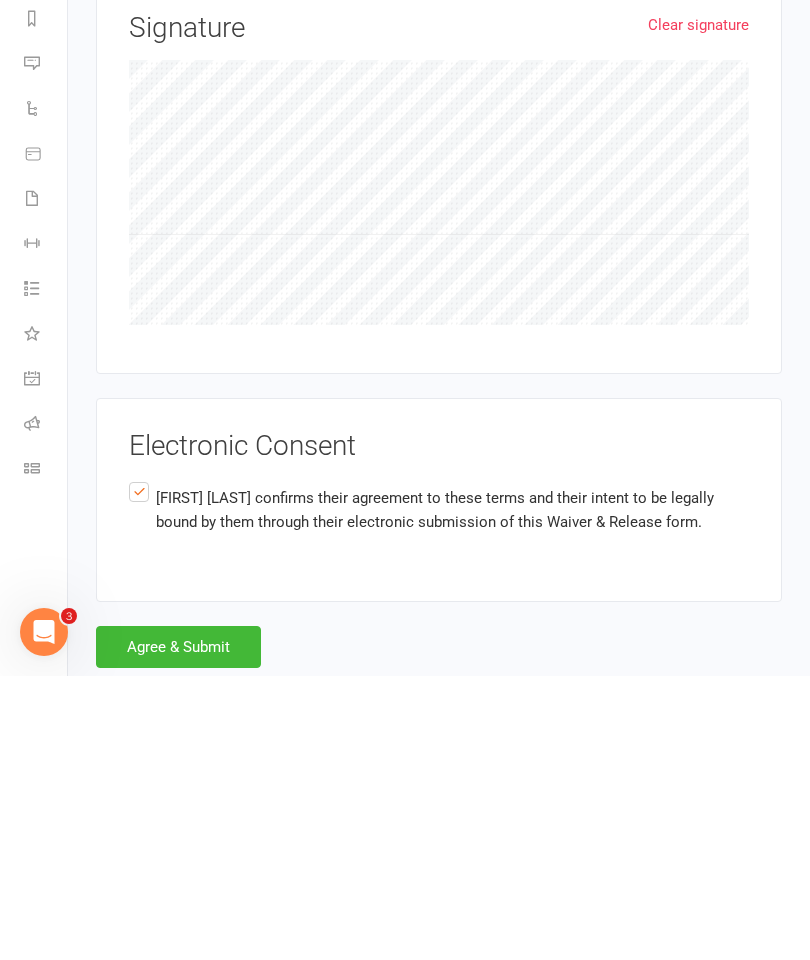 scroll, scrollTop: 2323, scrollLeft: 0, axis: vertical 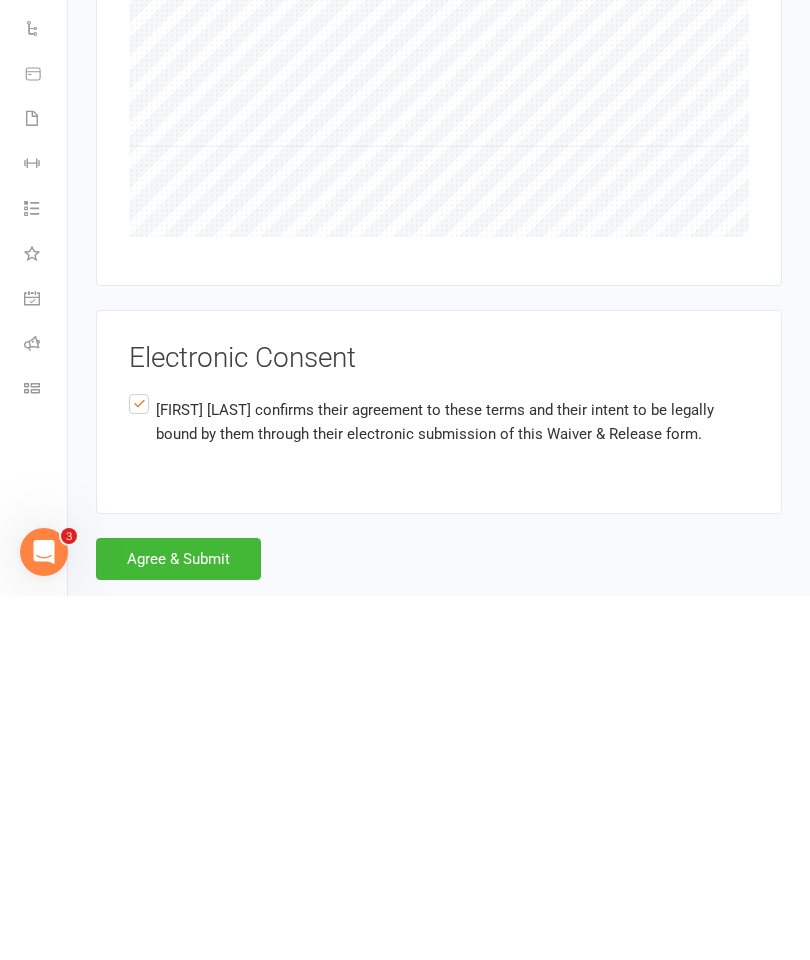 type on "[EMAIL]" 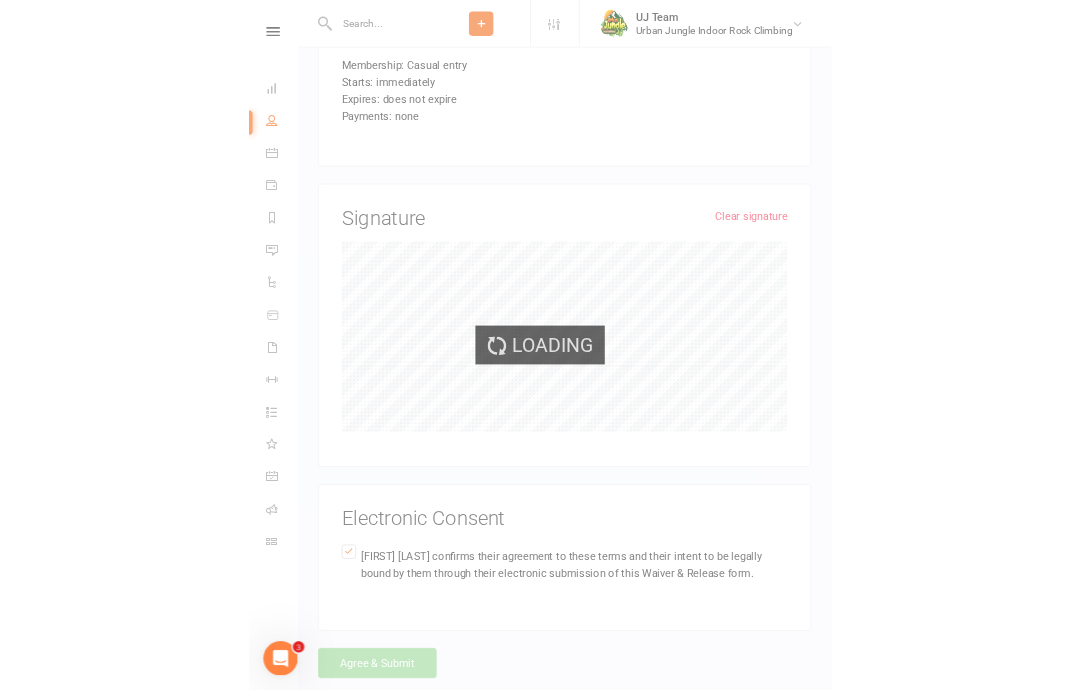 scroll, scrollTop: 2303, scrollLeft: 0, axis: vertical 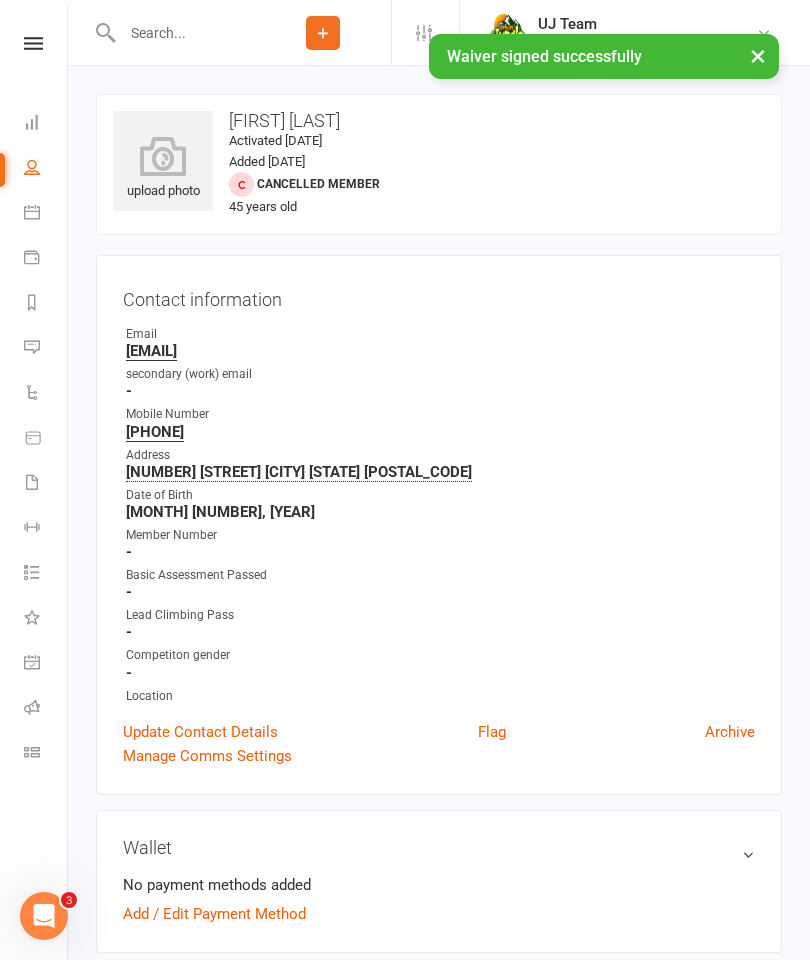 click at bounding box center [185, 33] 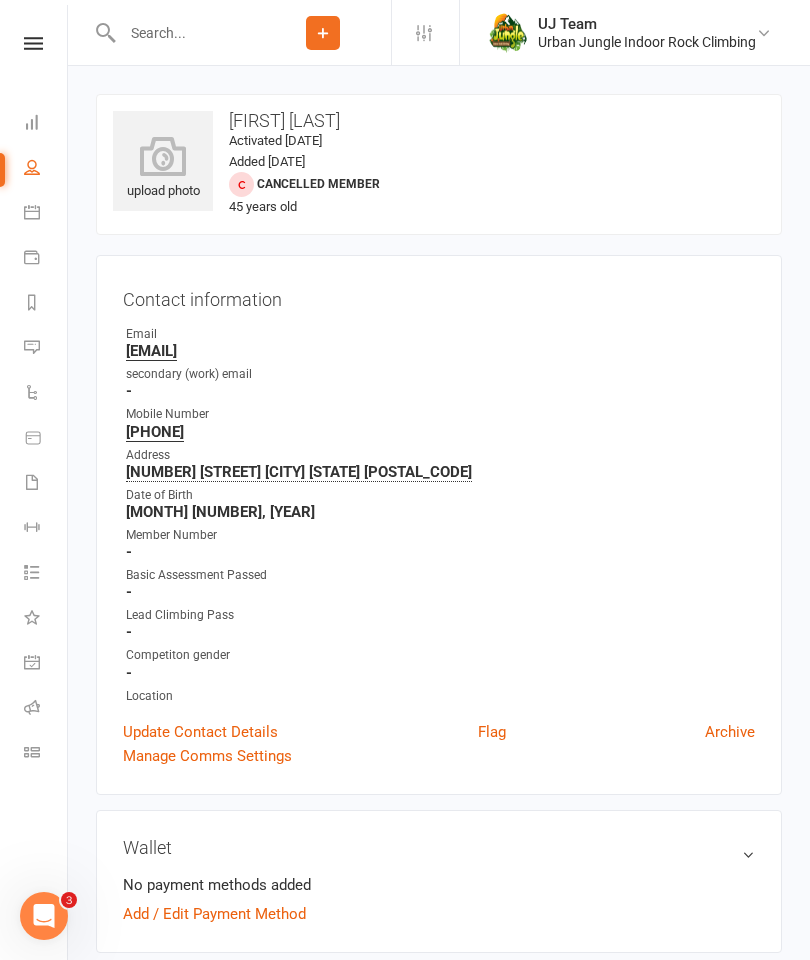 click at bounding box center (163, 156) 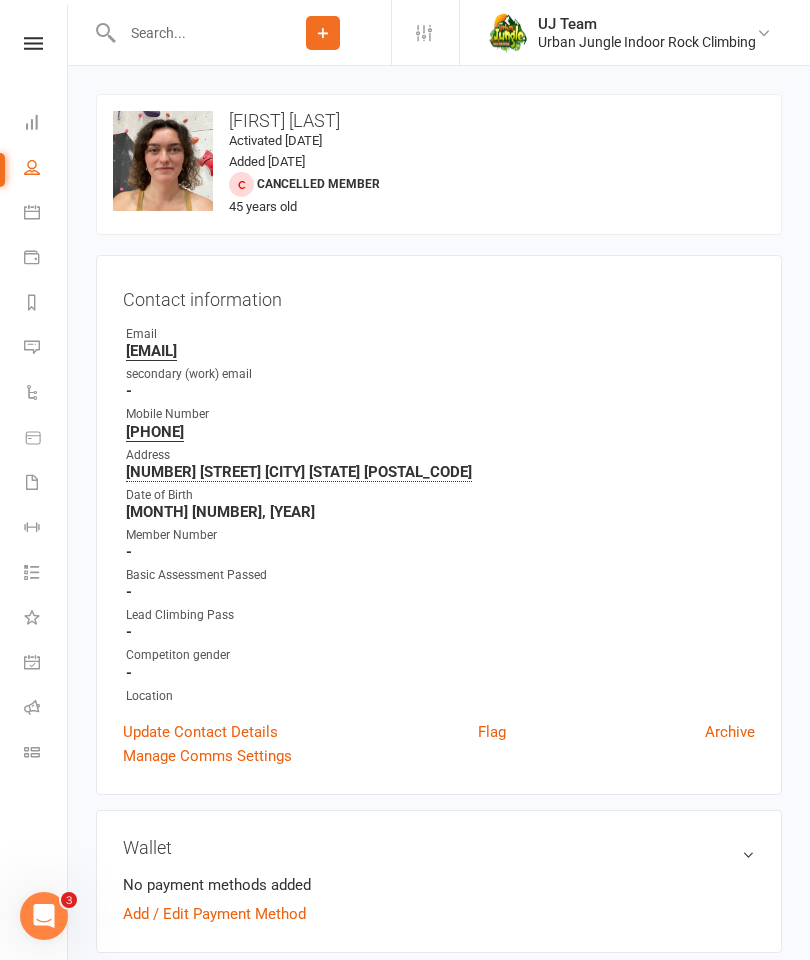 click at bounding box center (175, 32) 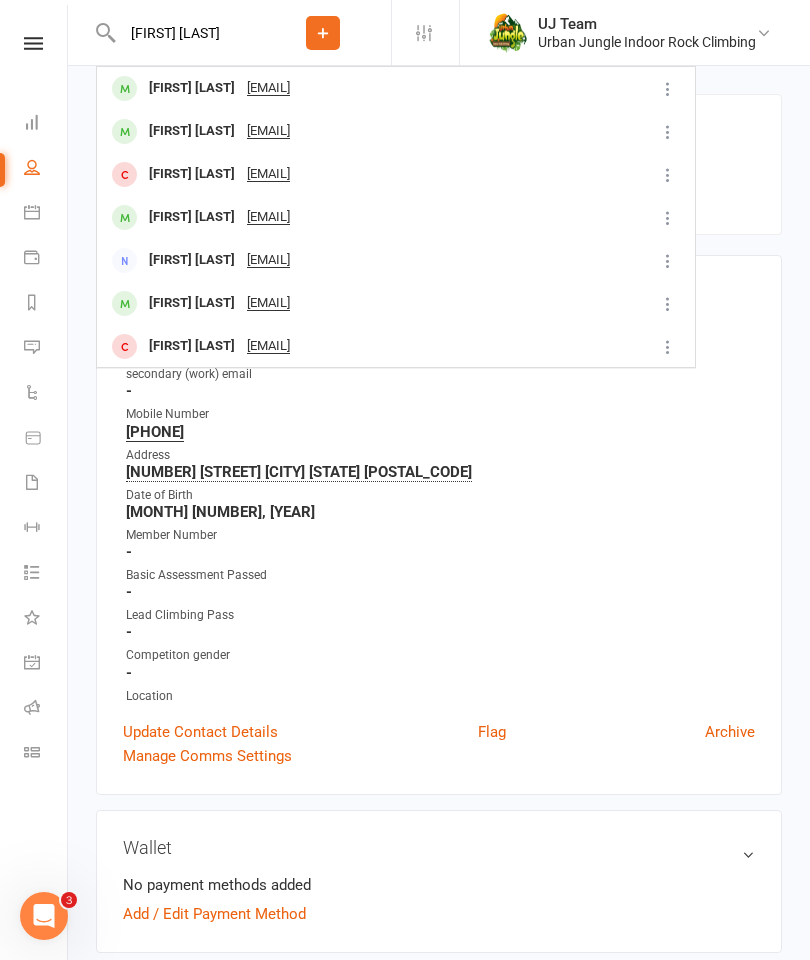 type on "[FIRST] [LAST]" 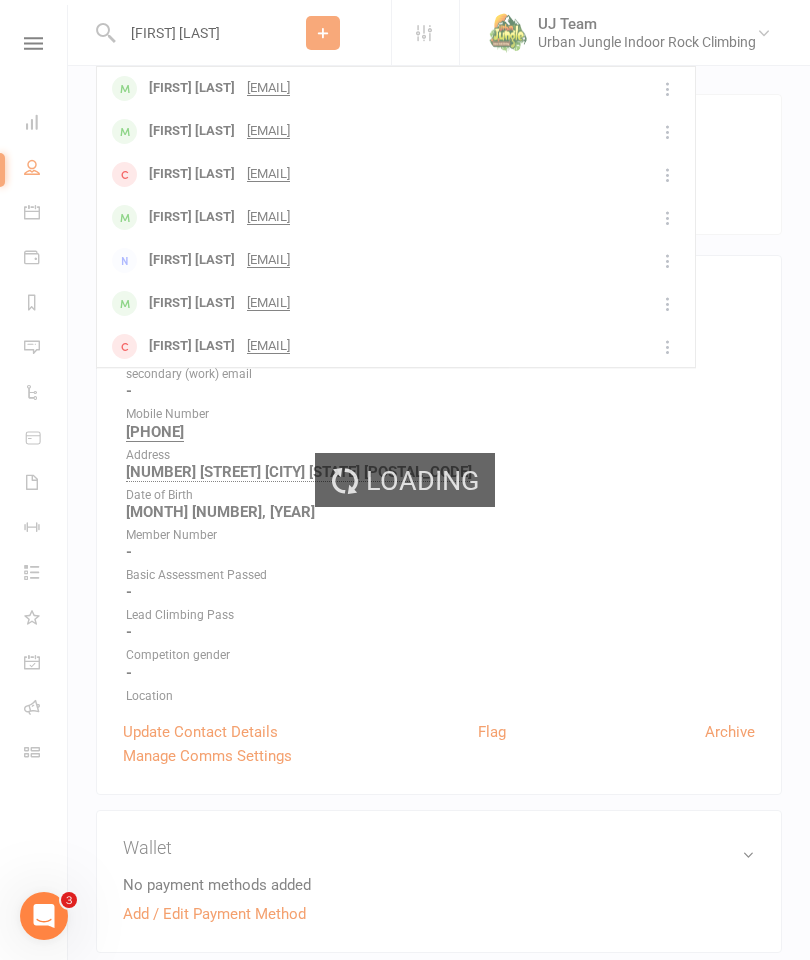 type 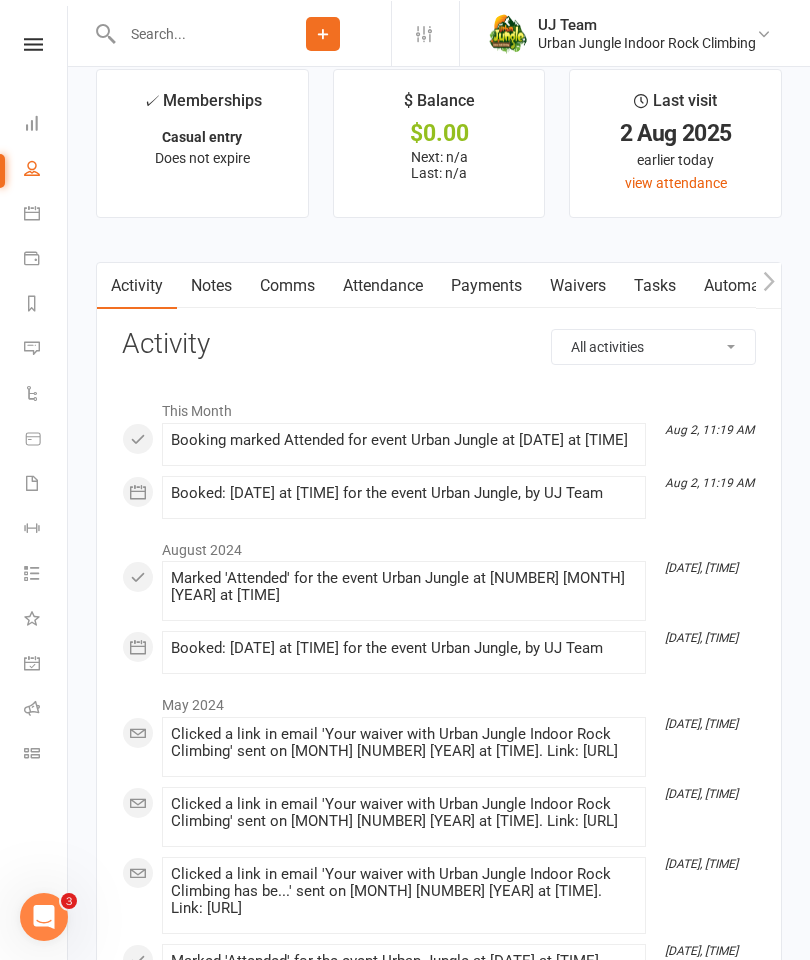 click on "Waivers" at bounding box center (578, 285) 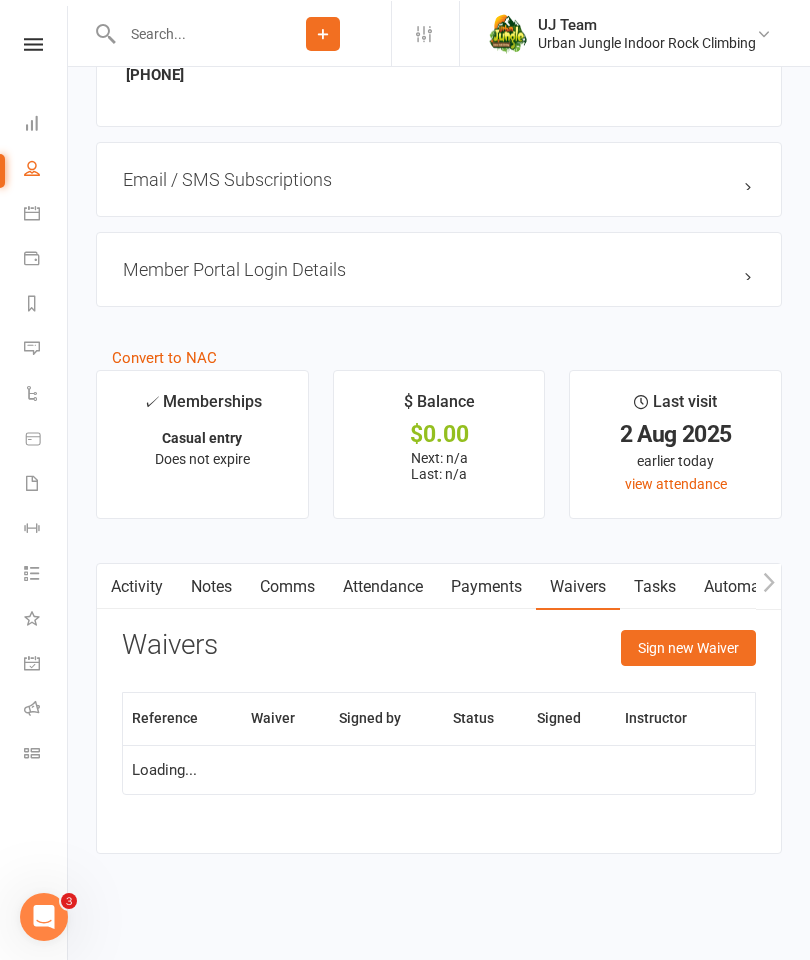 scroll, scrollTop: 1600, scrollLeft: 0, axis: vertical 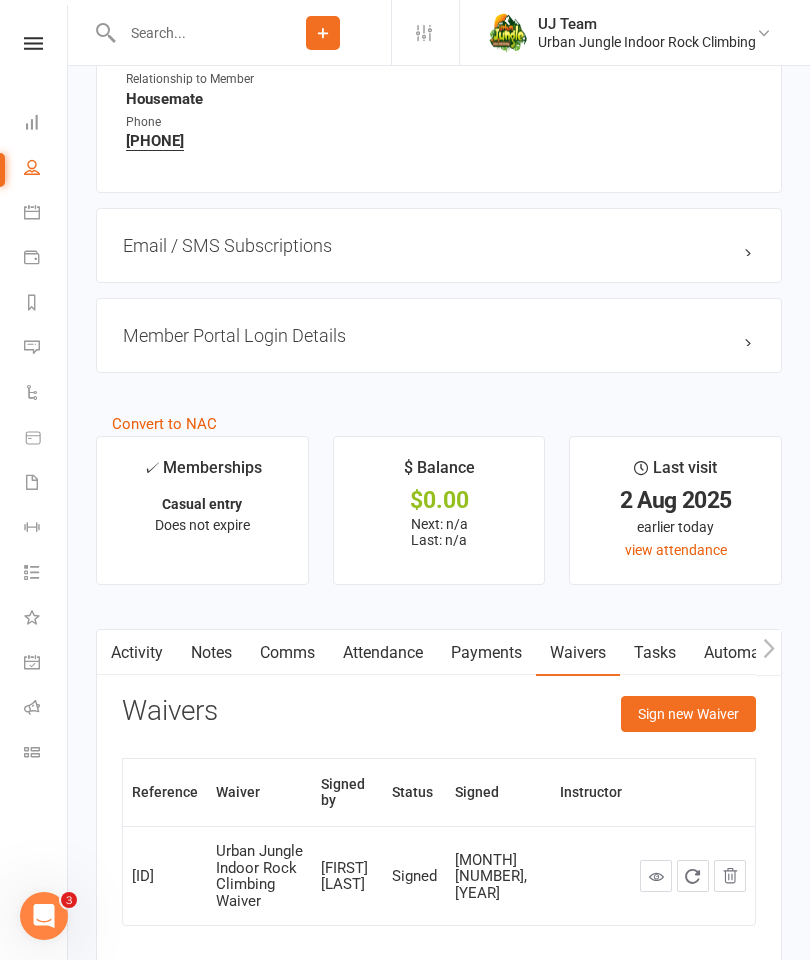 click on "Sign new Waiver" at bounding box center (688, 714) 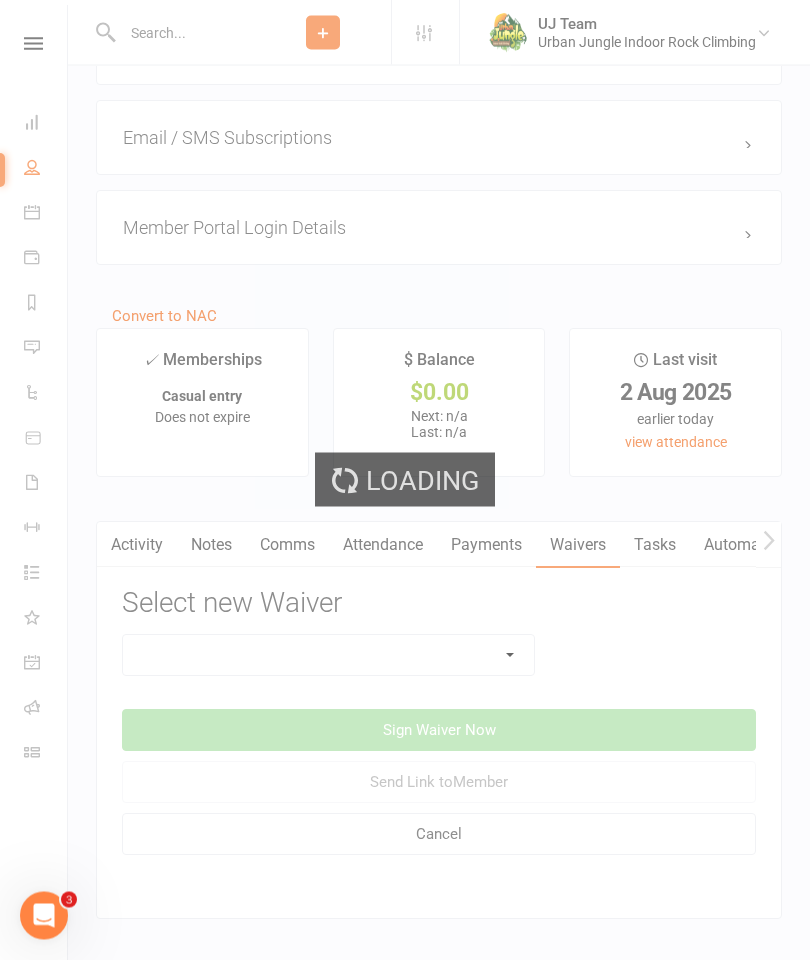 scroll, scrollTop: 1708, scrollLeft: 0, axis: vertical 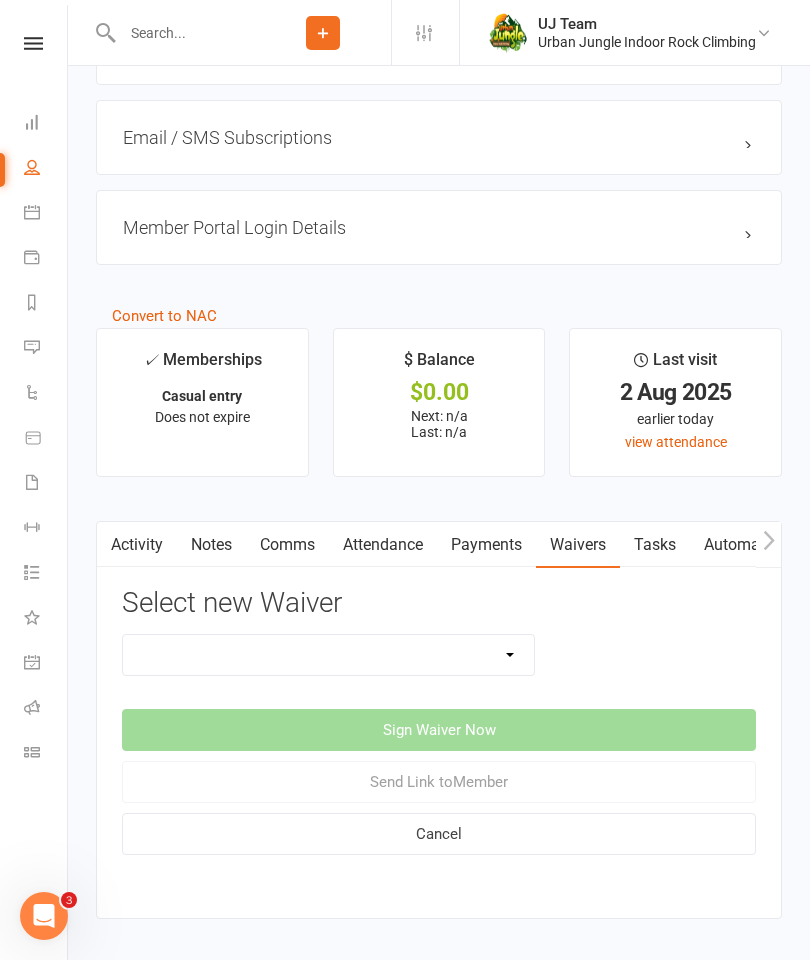 click on "Assumption Of Risk & Lead Climbing Rules Membership Agreement - FIXED/FLEXI - IN HOUSE signup Membership Agreement - UPFRONT - IN HOUSE signup & payment Online Membership Agreement & Waiver PT pre-screening for exercise questionnaire Urban Jungle Indoor Rock Climbing Waiver Urban Jungle IRC - Waiver for Parents/Guardians" at bounding box center [328, 655] 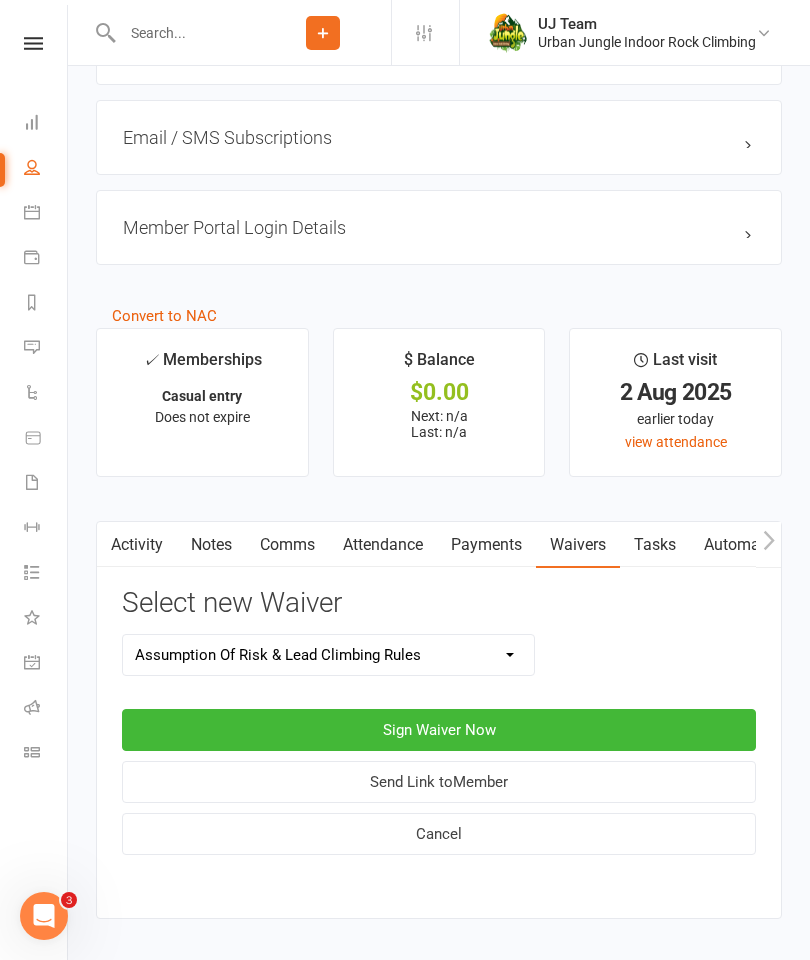 click on "Sign Waiver Now" at bounding box center [439, 730] 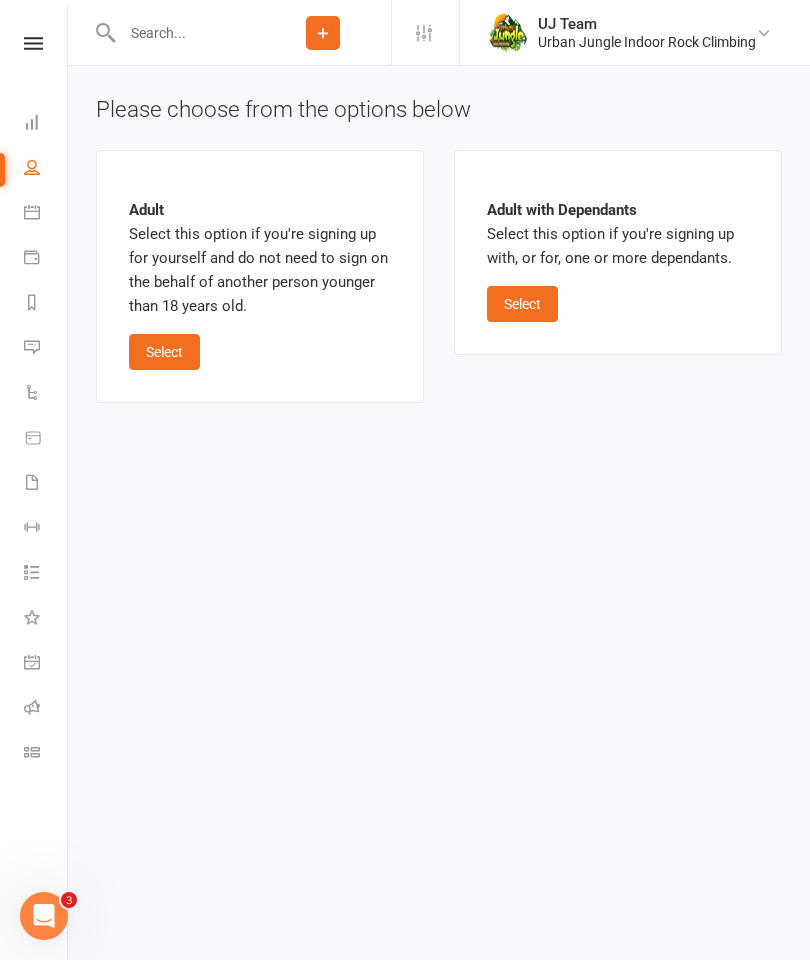 scroll, scrollTop: 0, scrollLeft: 0, axis: both 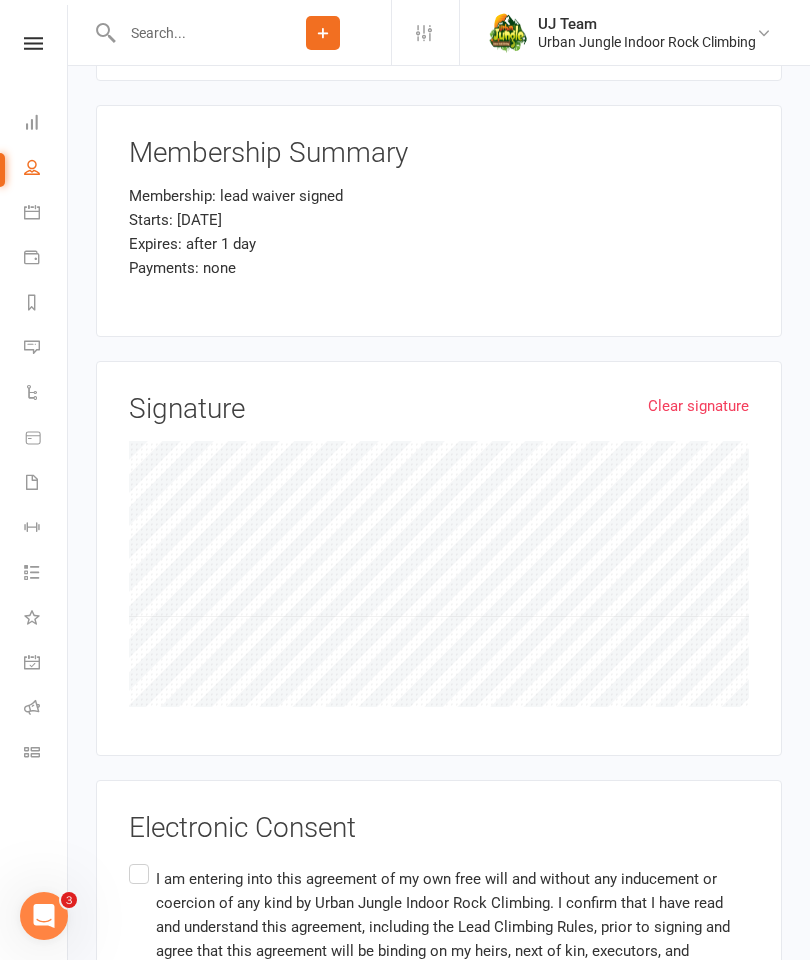 click on "I am entering into this agreement of my own free will and without any inducement or coercion of any kind by Urban Jungle Indoor Rock Climbing. I confirm that I have read and understand this agreement, including the Lead Climbing Rules, prior to signing and agree that this agreement will be binding on my heirs, next of kin, executors, and administrators." at bounding box center (439, 927) 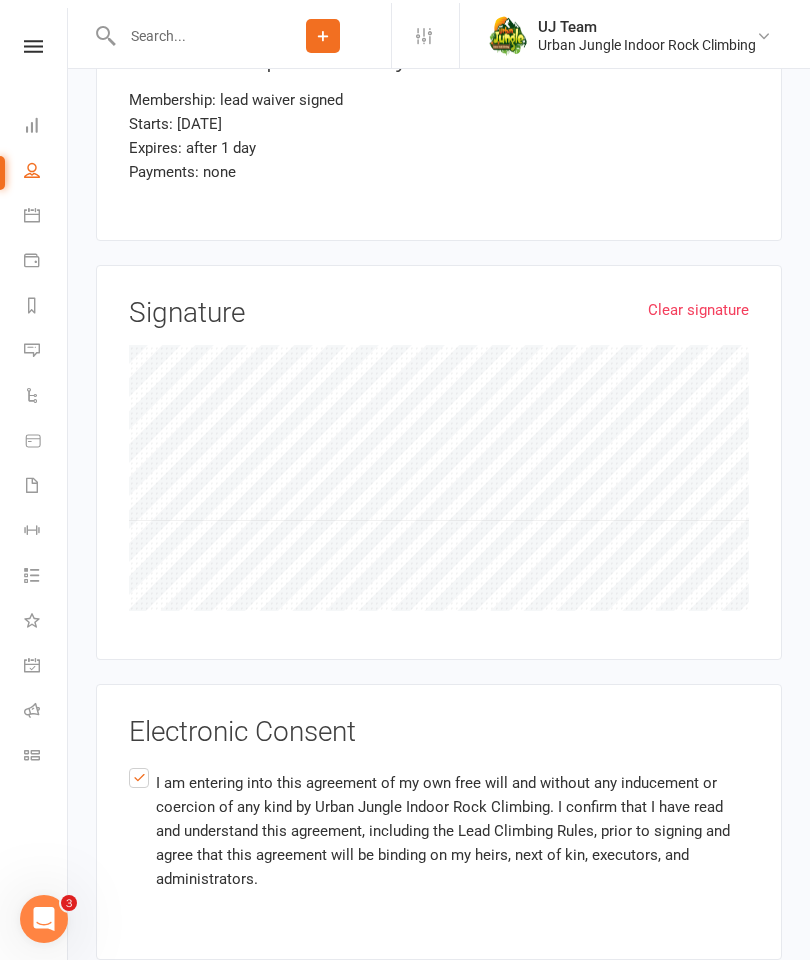 click on "Agree & Submit" at bounding box center (178, 1002) 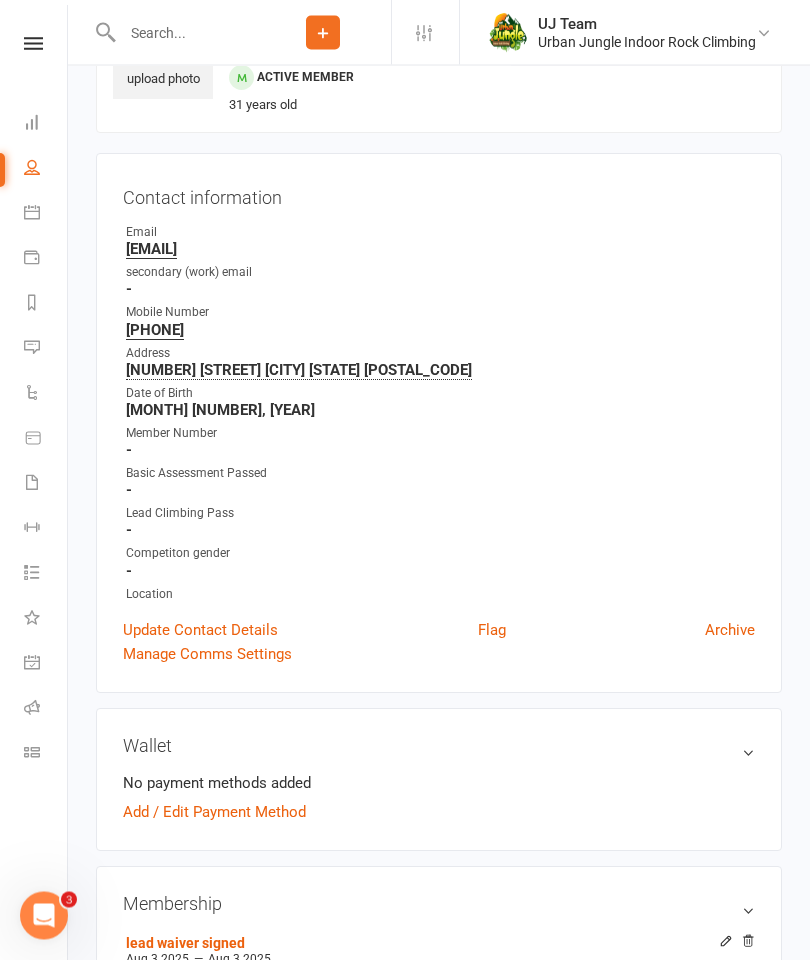 scroll, scrollTop: 125, scrollLeft: 0, axis: vertical 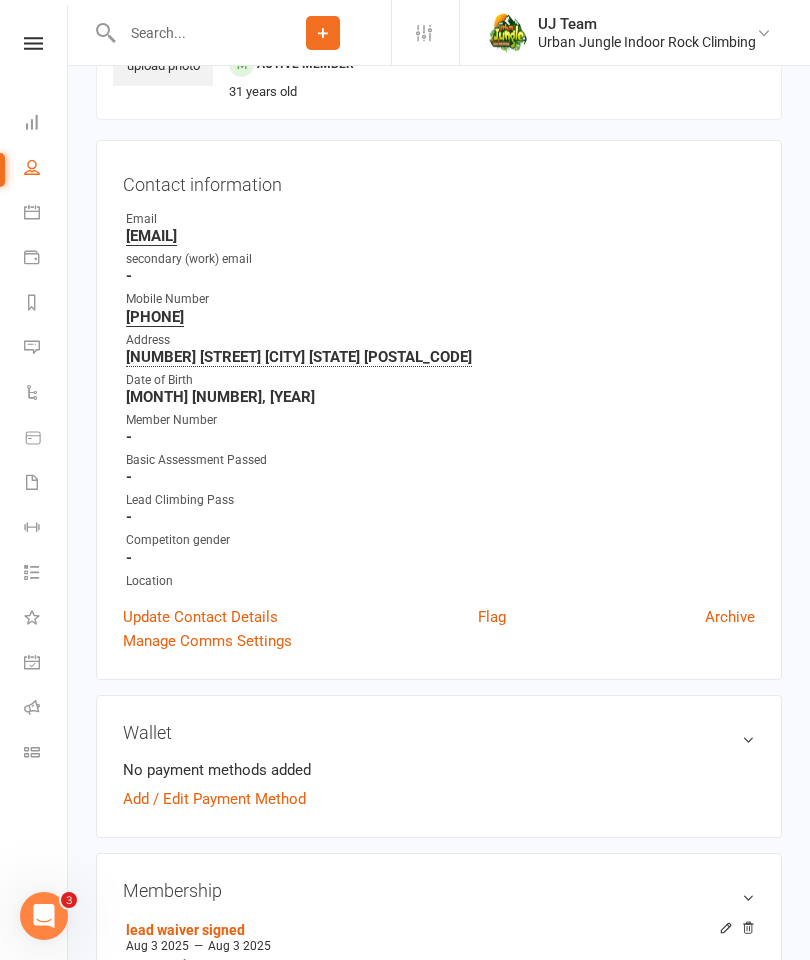 click on "Update Contact Details" at bounding box center (200, 617) 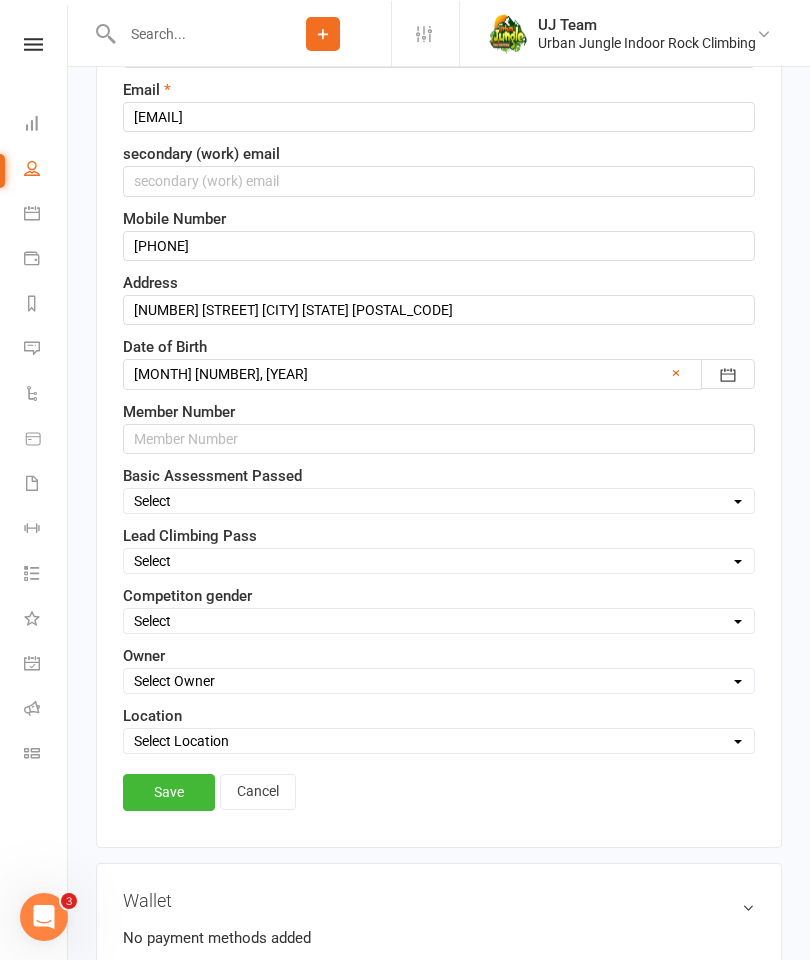 click on "Select yes climb only belay only failed suspended" at bounding box center (439, 560) 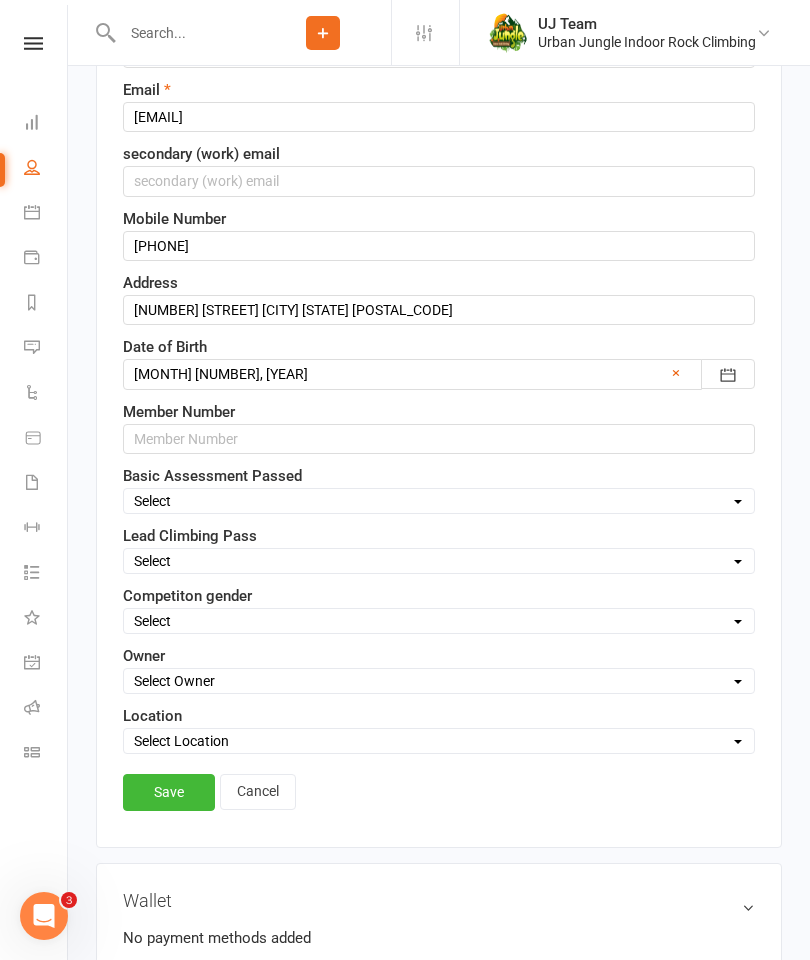 select on "yes" 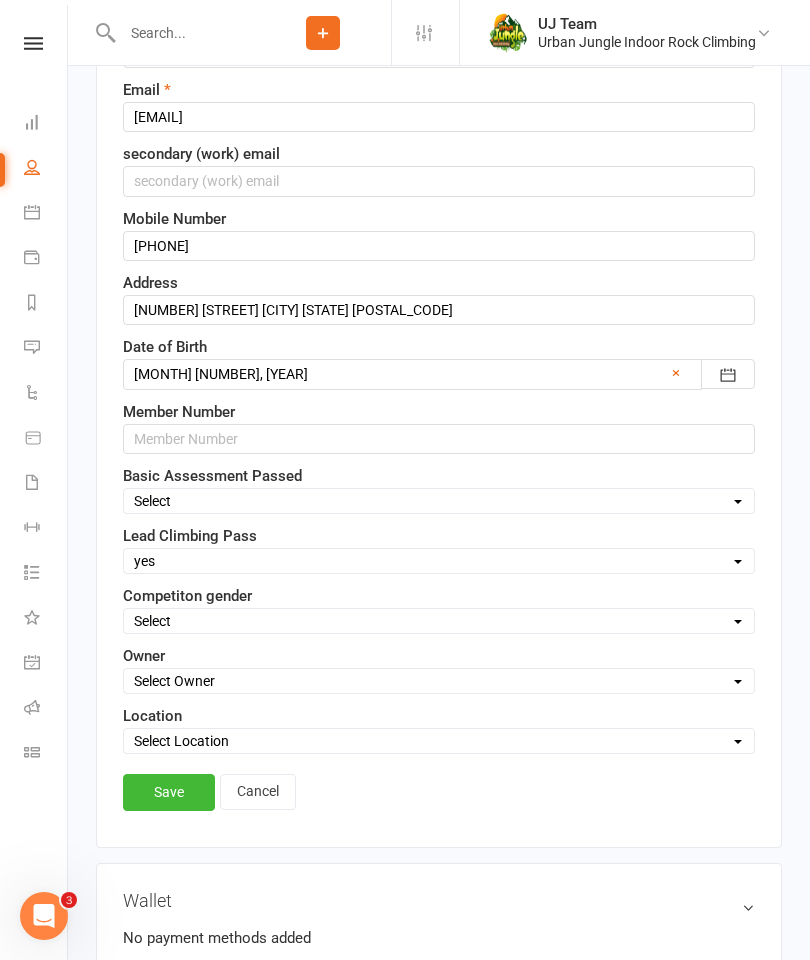 click on "Save" at bounding box center [169, 792] 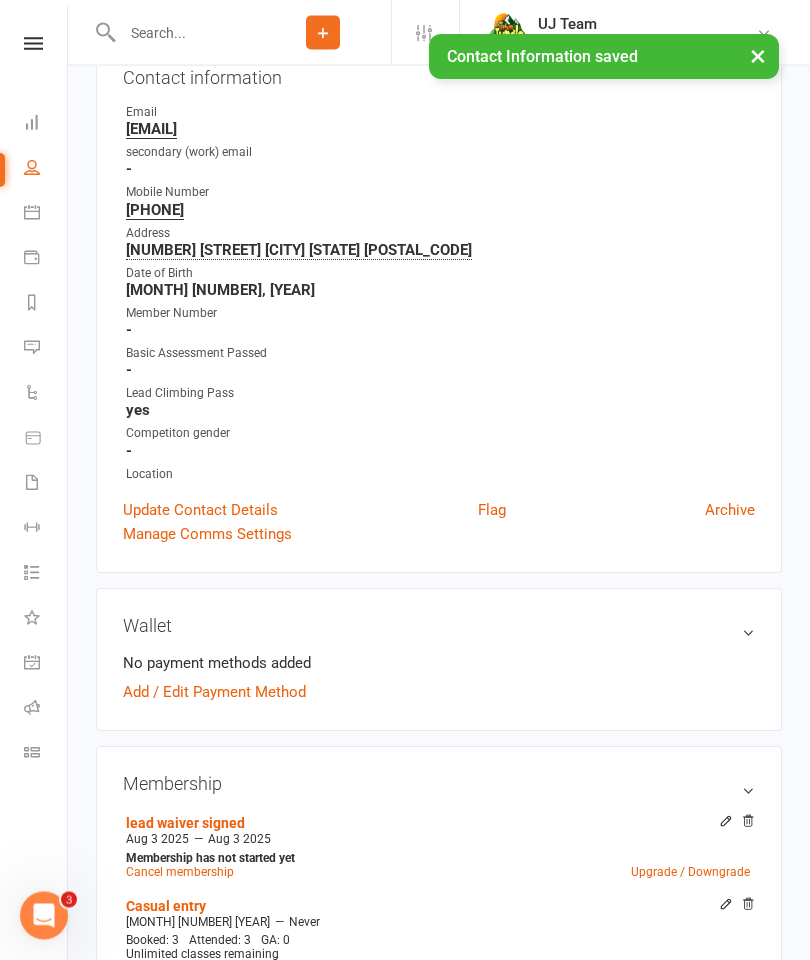 scroll, scrollTop: 0, scrollLeft: 0, axis: both 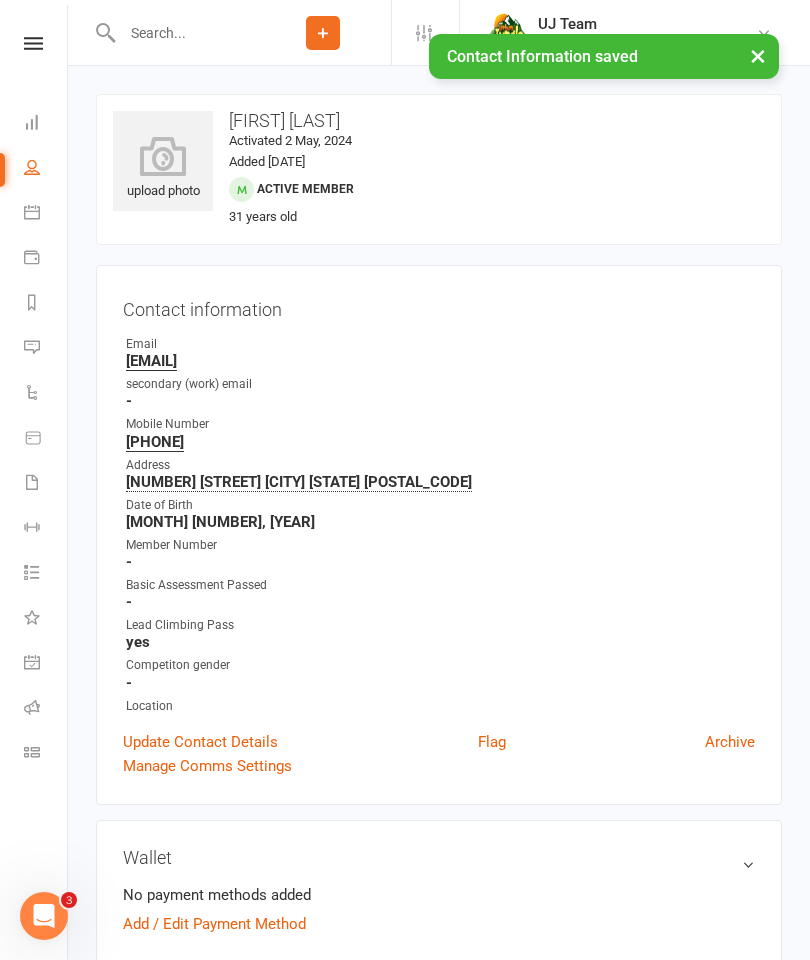 click at bounding box center (163, 156) 